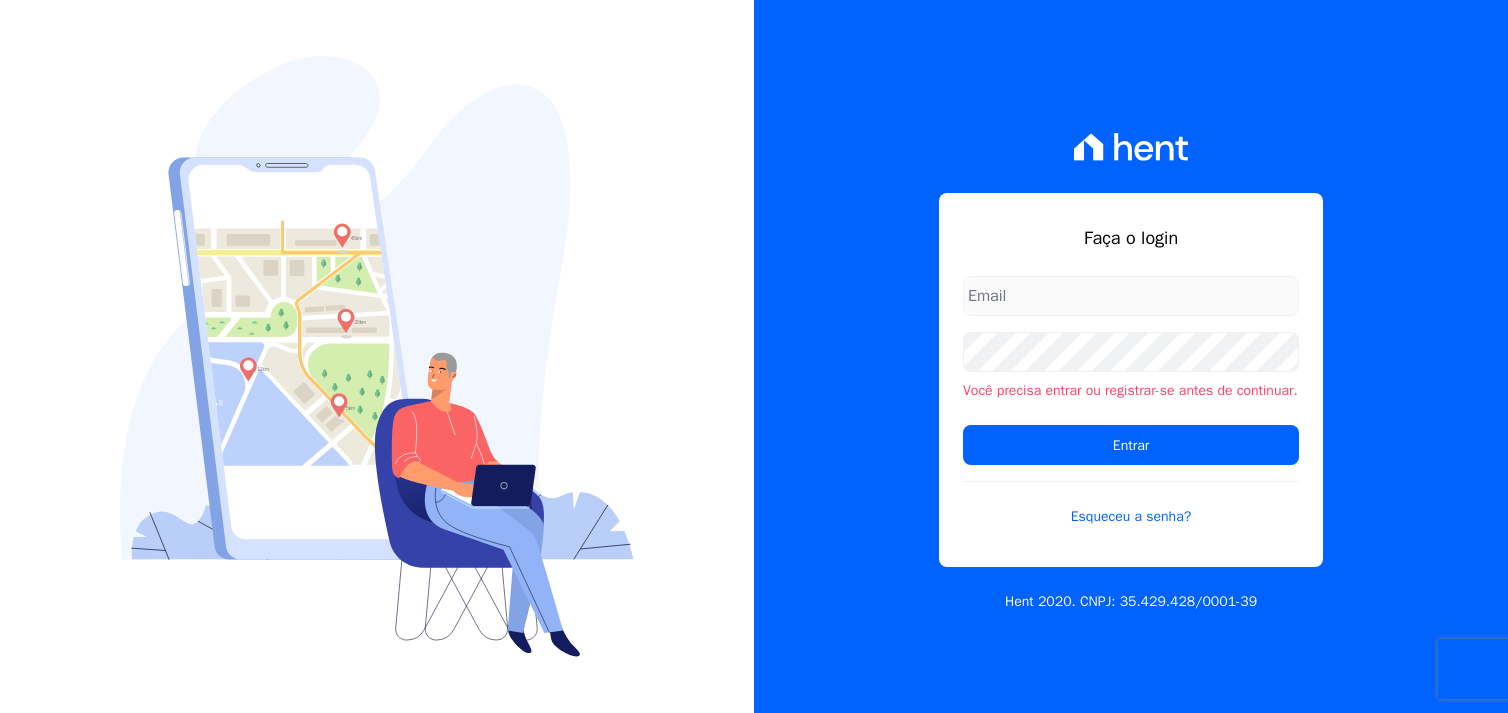 scroll, scrollTop: 0, scrollLeft: 0, axis: both 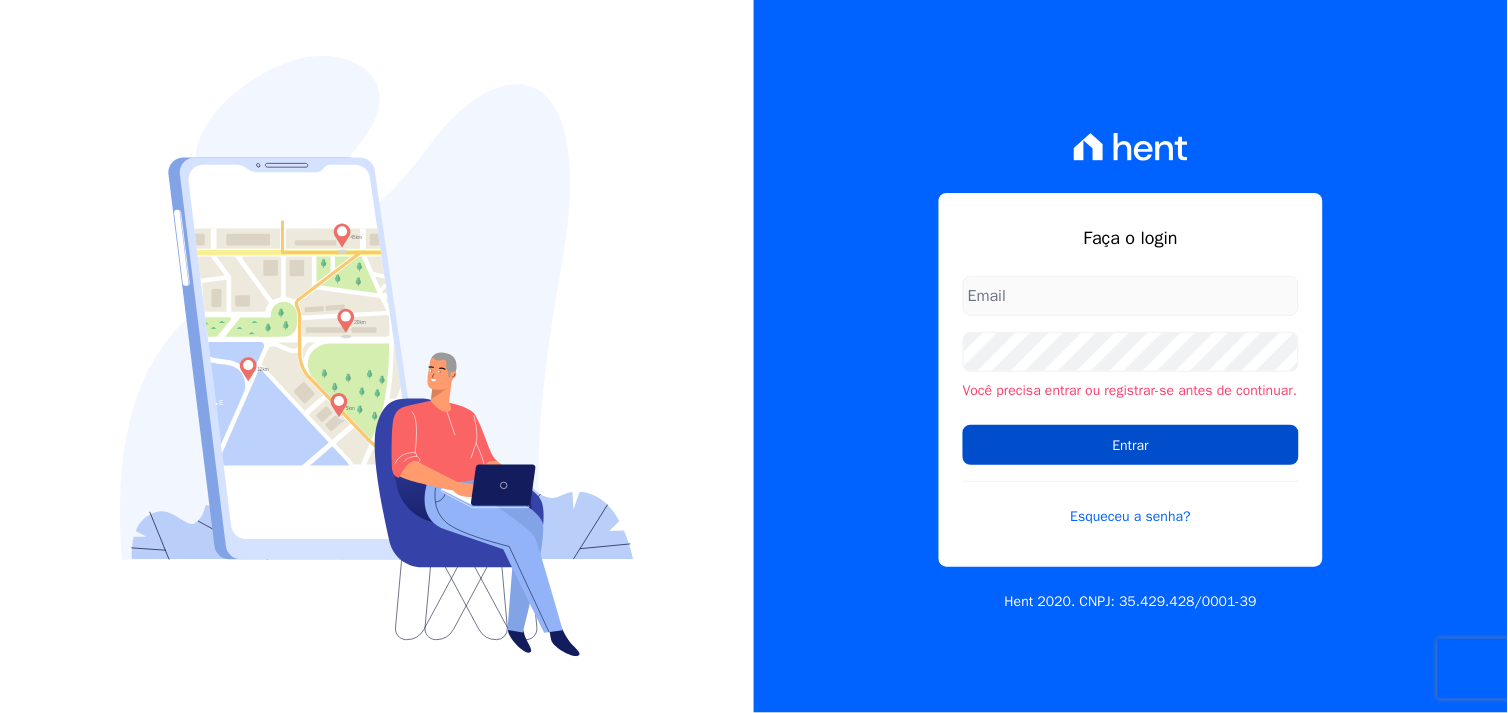 type on "marcos.real@realmarka.com.br" 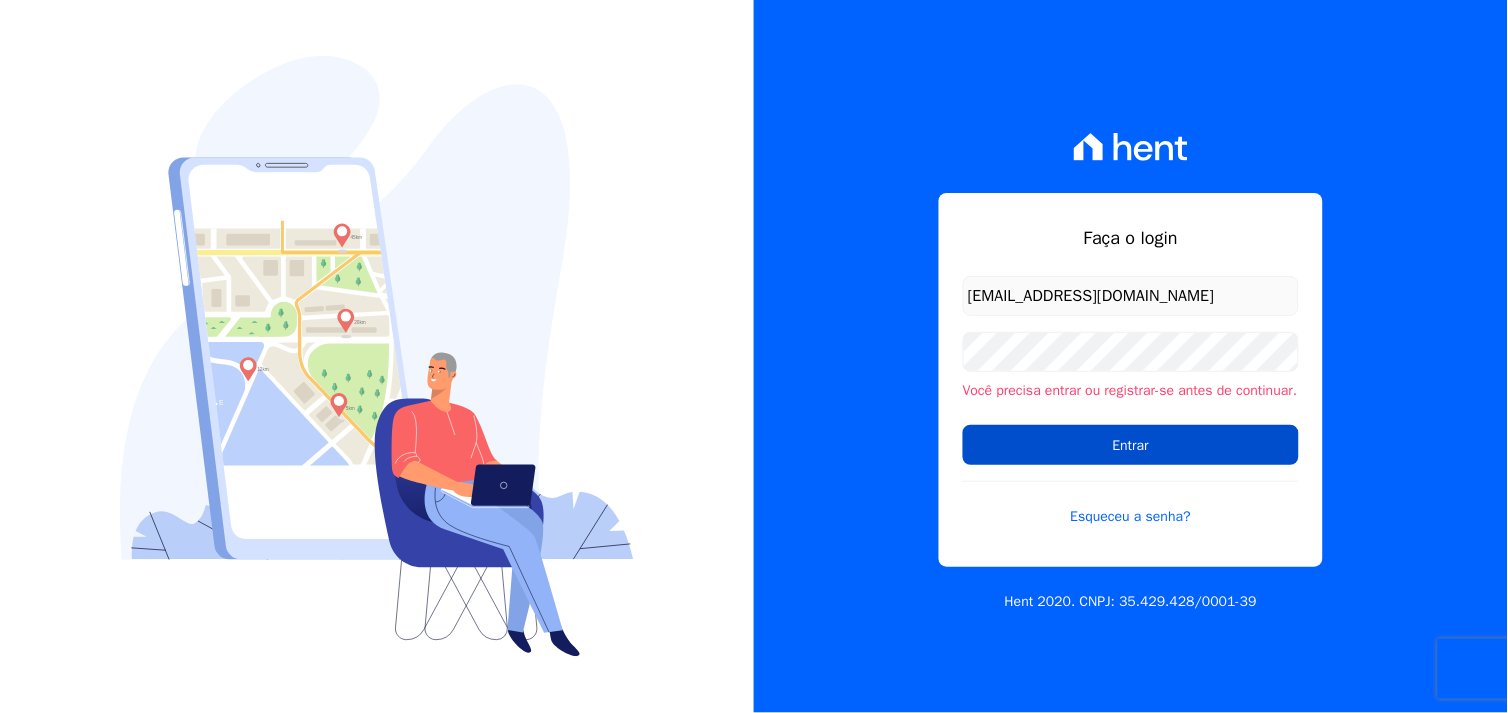 click on "Entrar" at bounding box center (1131, 445) 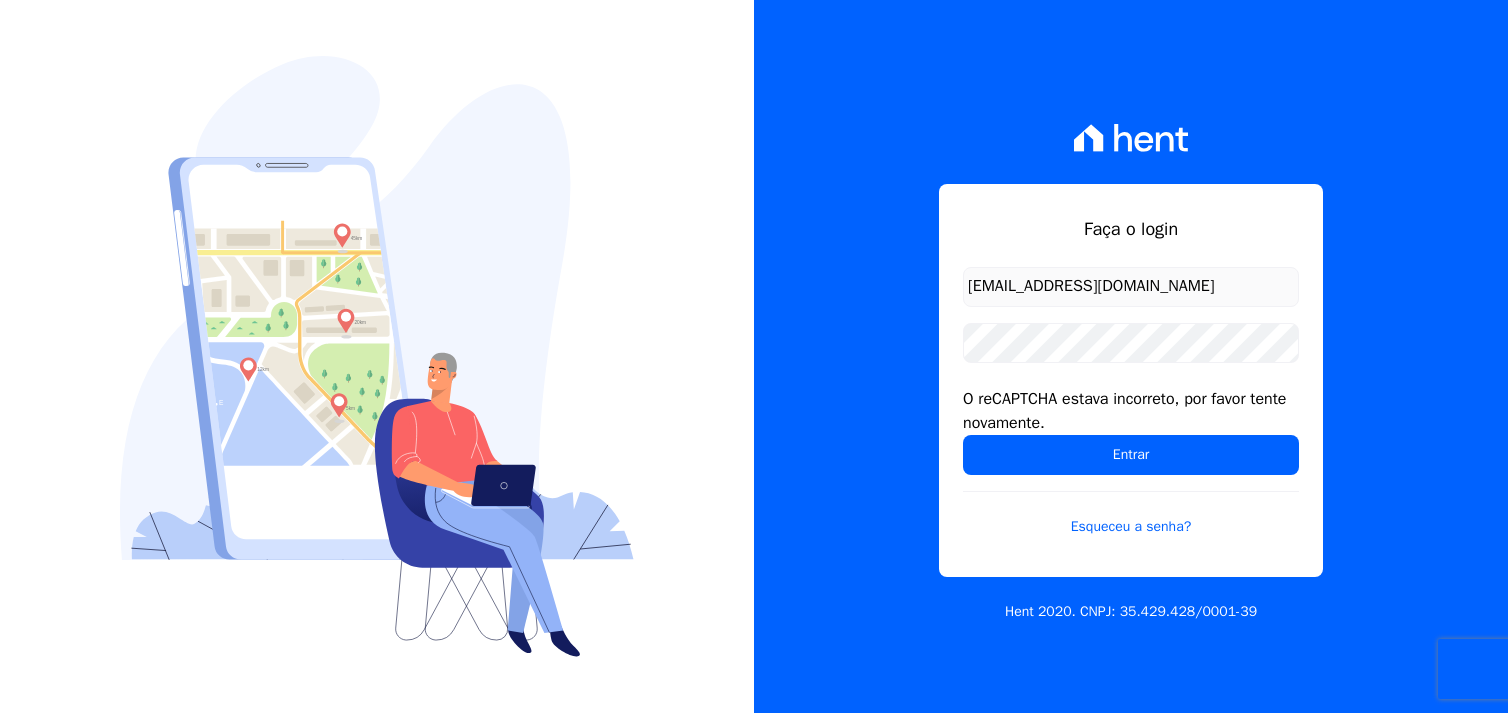 scroll, scrollTop: 0, scrollLeft: 0, axis: both 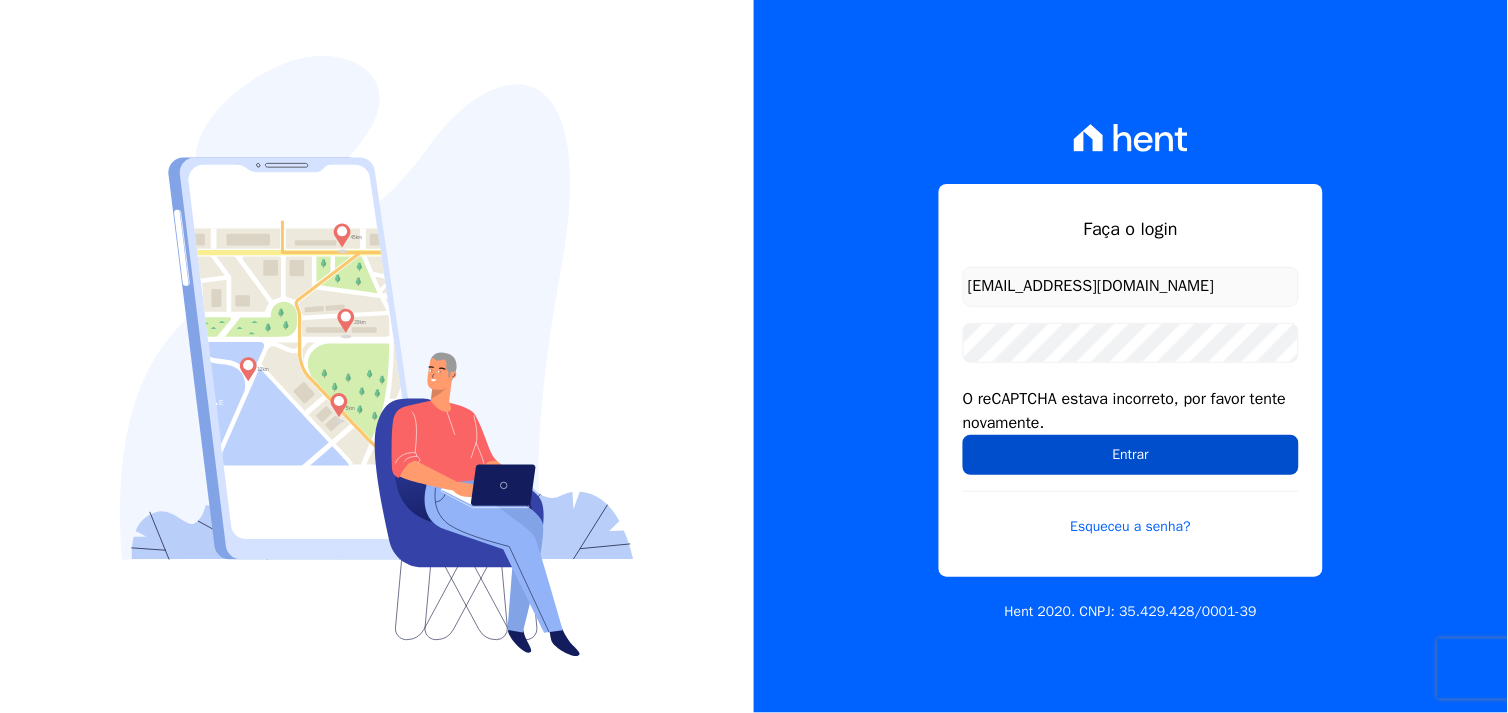 click on "Entrar" at bounding box center [1131, 455] 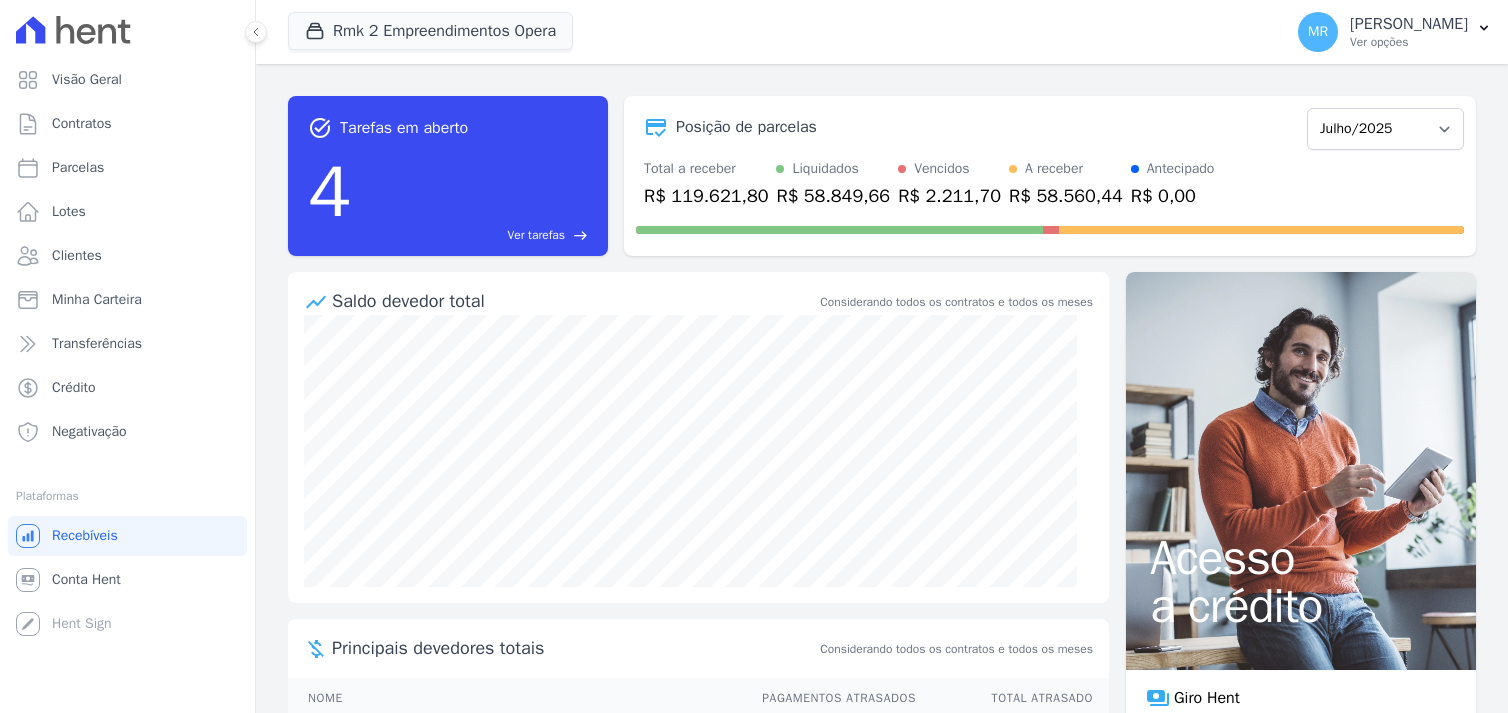 scroll, scrollTop: 0, scrollLeft: 0, axis: both 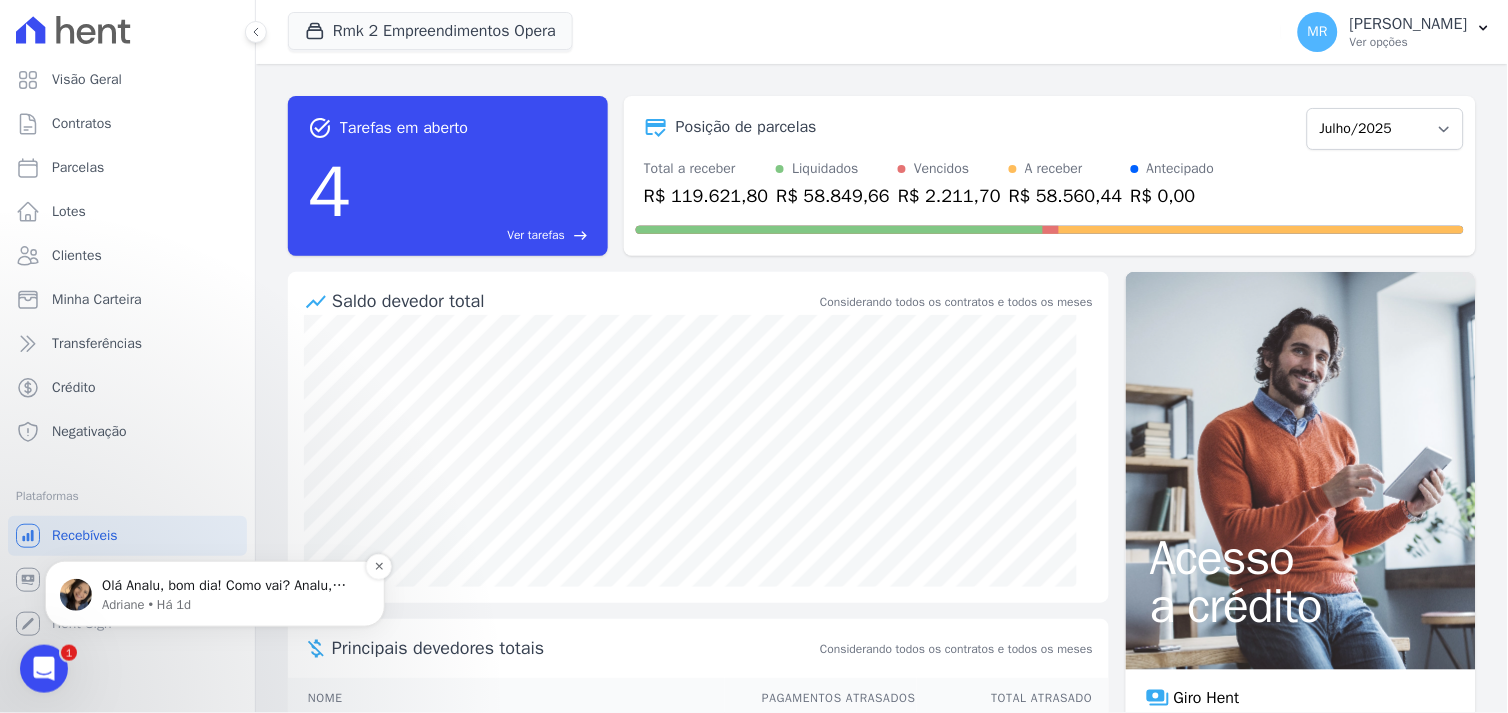 click on "Olá Analu, bom dia! Como vai?   Analu, seria alteração de fluxo (aditivo) ou renegociação de parcelas/regras de cobranças?" at bounding box center [230, 585] 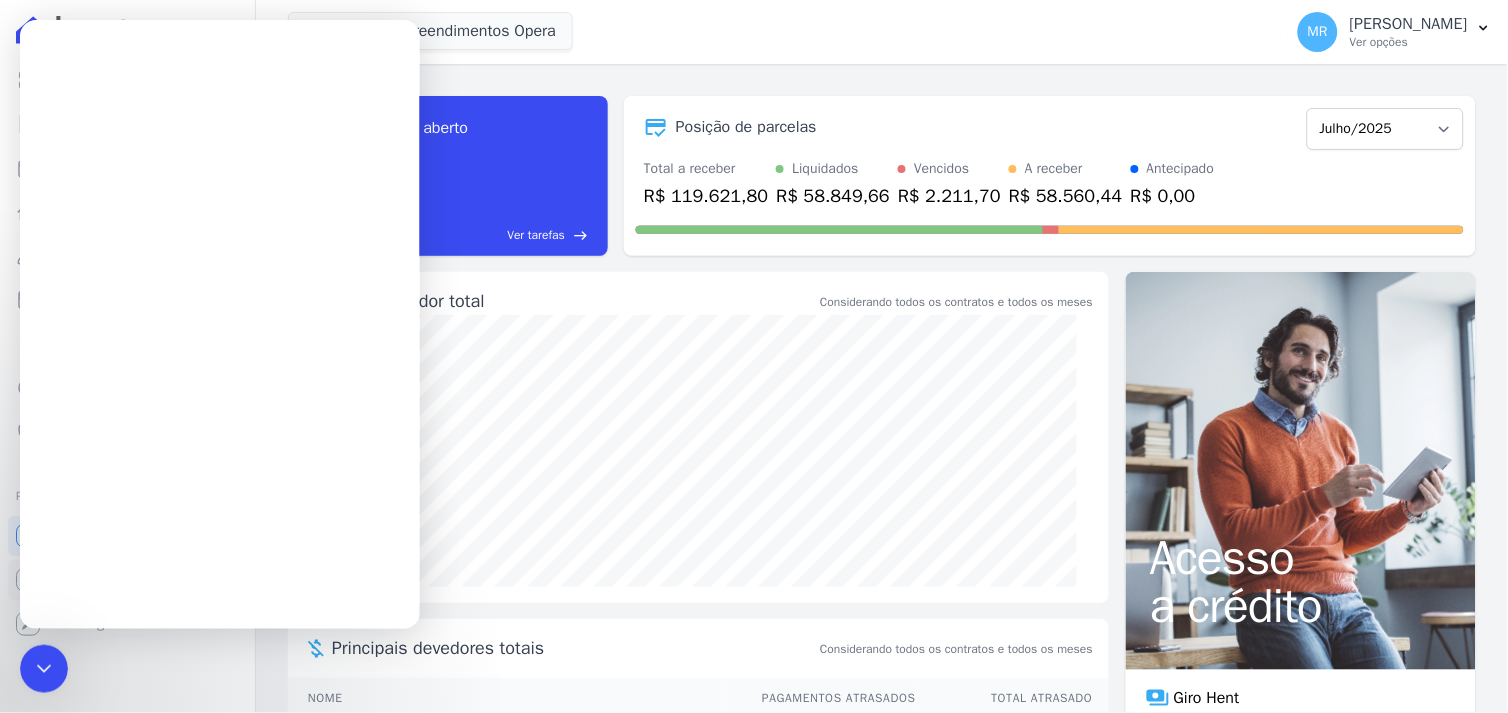 scroll, scrollTop: 0, scrollLeft: 0, axis: both 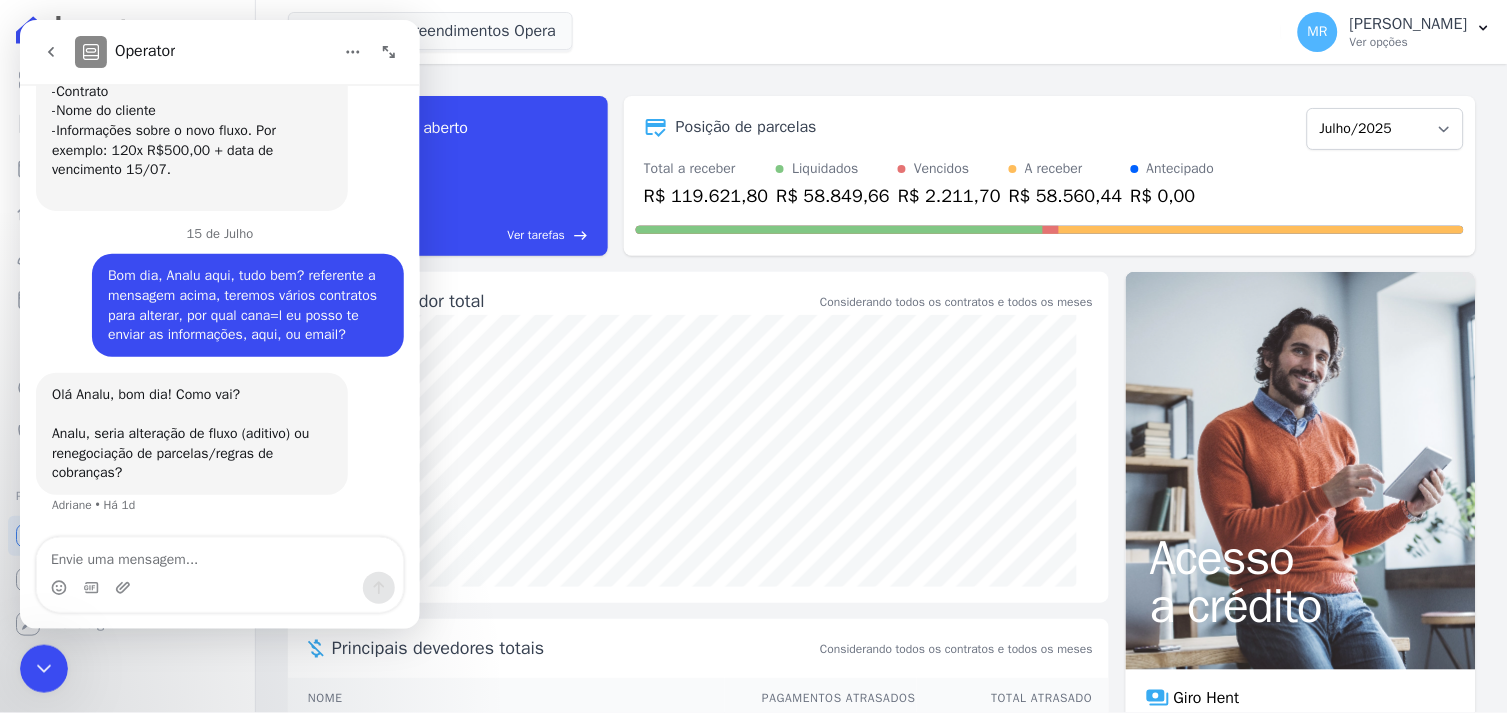 click at bounding box center (219, 554) 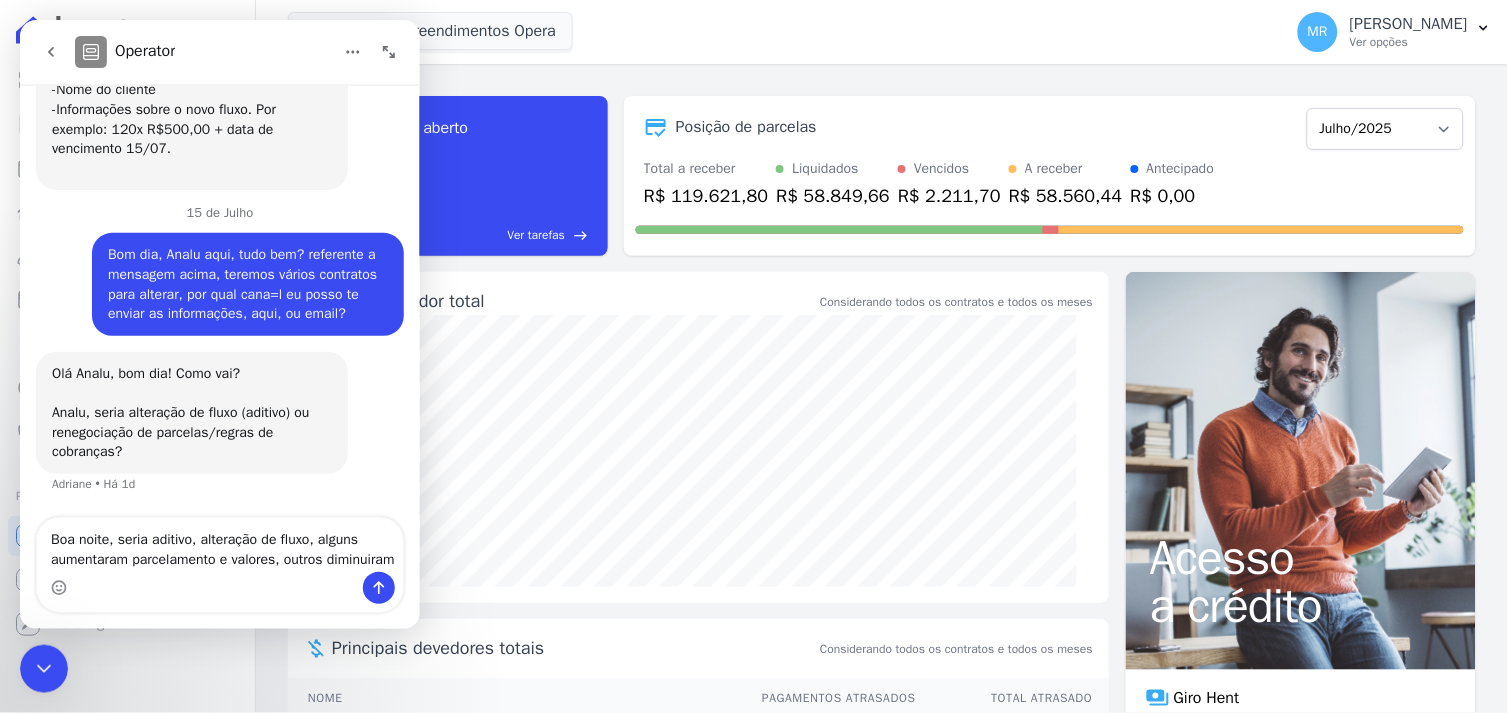 scroll, scrollTop: 1423, scrollLeft: 0, axis: vertical 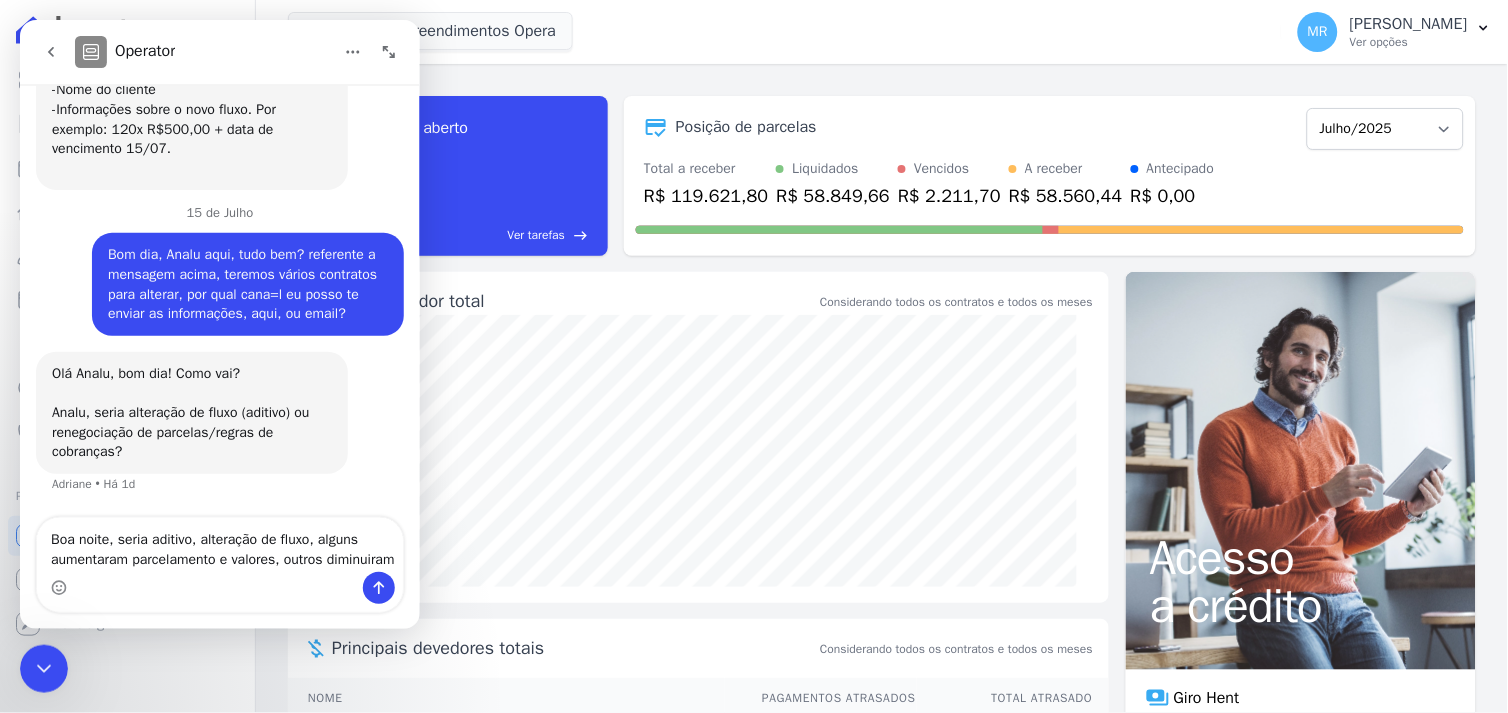 type on "Boa noite, seria aditivo, alteração de fluxo, alguns aumentaram parcelamento e valores, outros diminuíram" 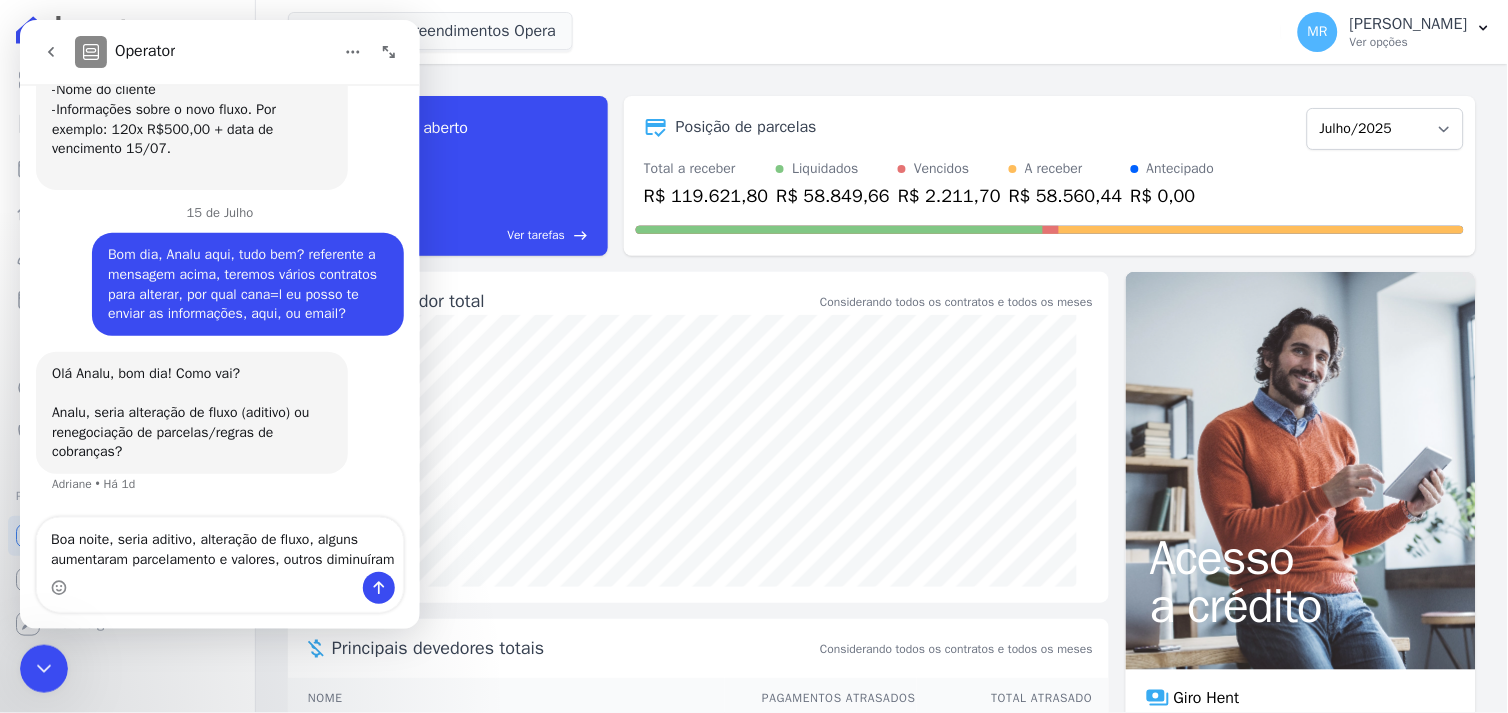 type 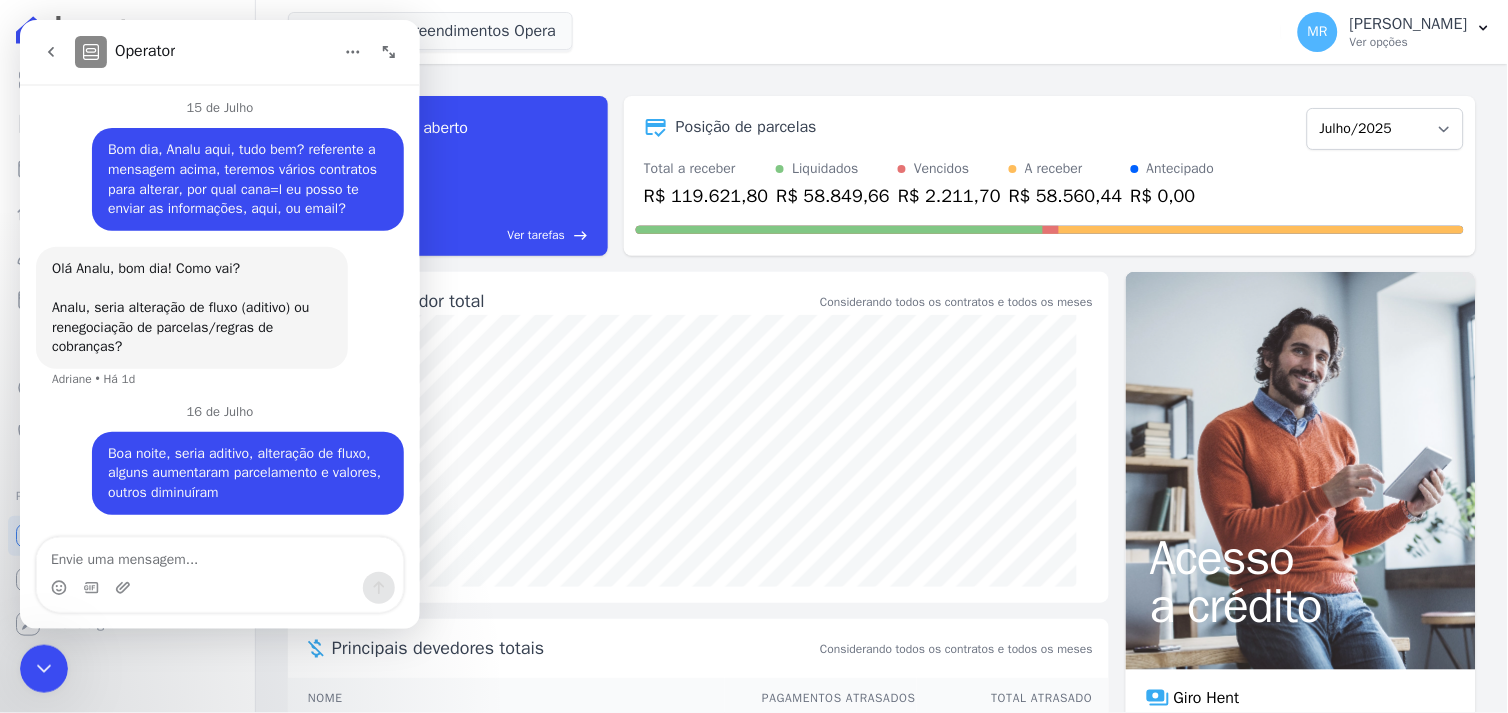 scroll, scrollTop: 1507, scrollLeft: 0, axis: vertical 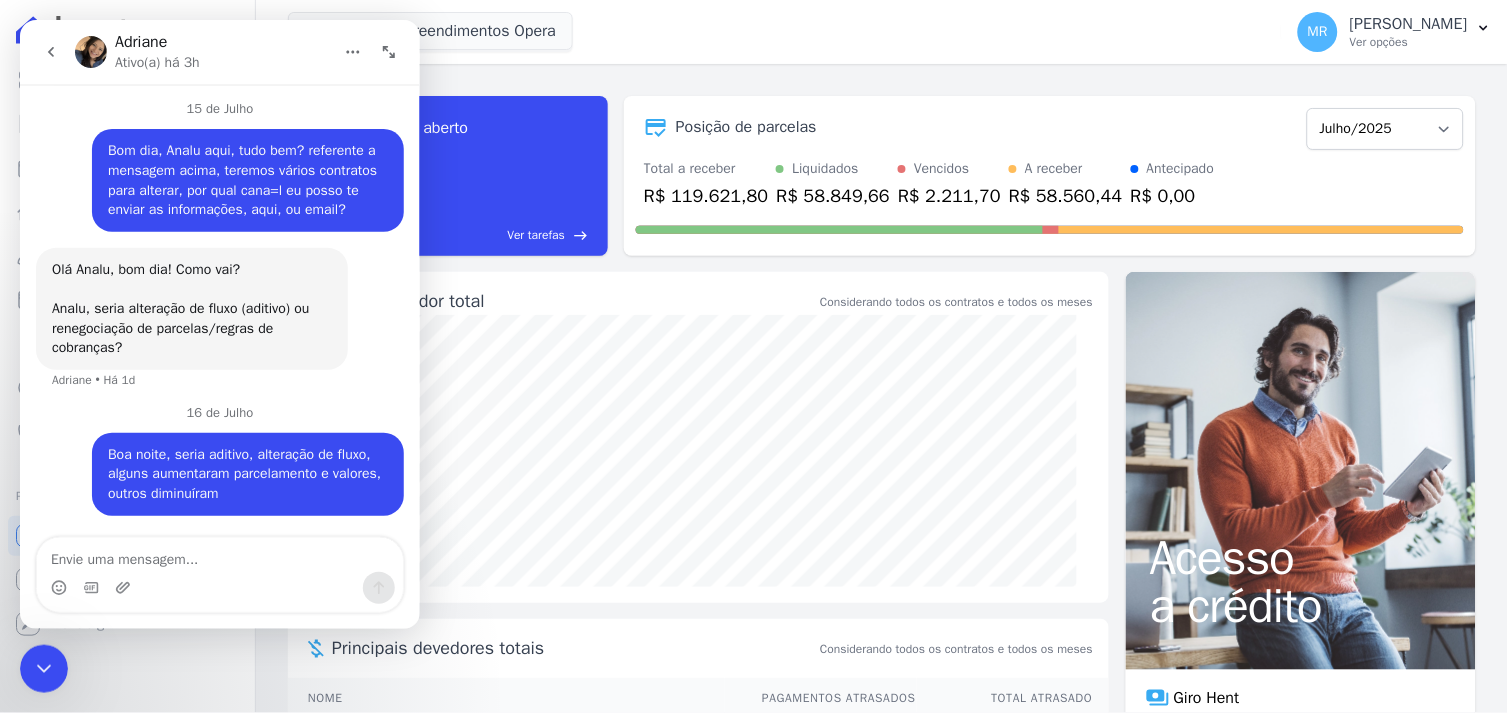 click on "Rmk 2 Empreendimentos Opera
REALMARKA CONSTRUCOES LTDA
REALMARKA ALPHA
REALMARKA REALE
RMK 2 EMPREENDIMENTOS OPERA
Aplicar" at bounding box center [781, 32] 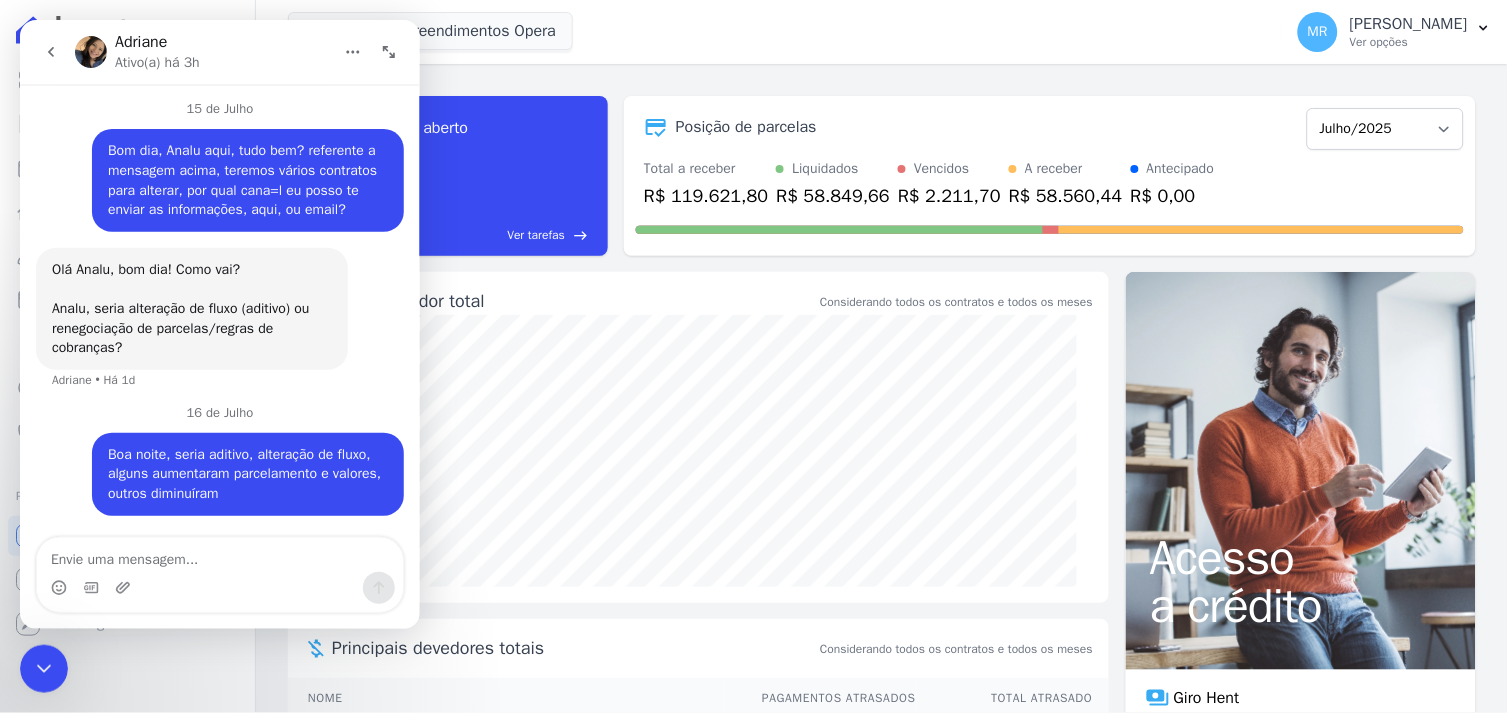click at bounding box center [50, 51] 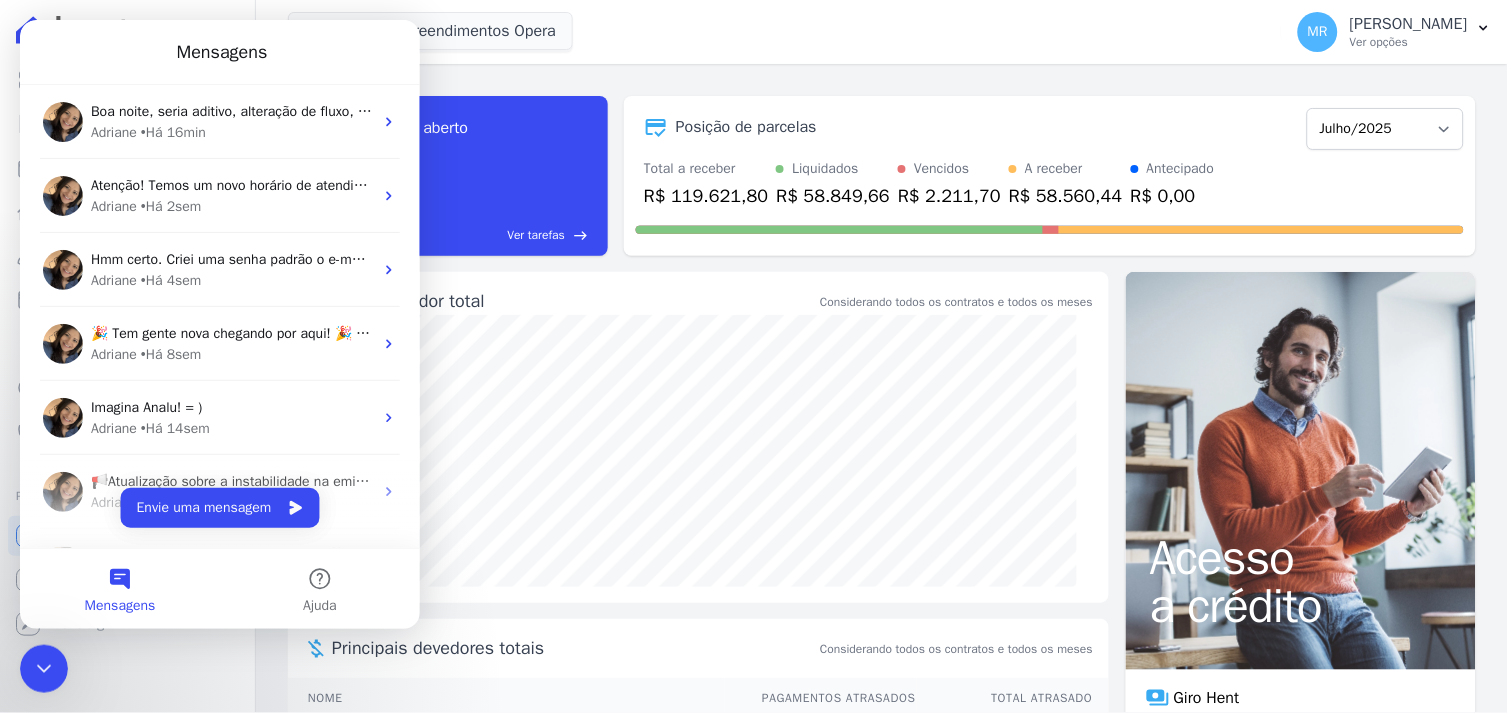 scroll, scrollTop: 0, scrollLeft: 0, axis: both 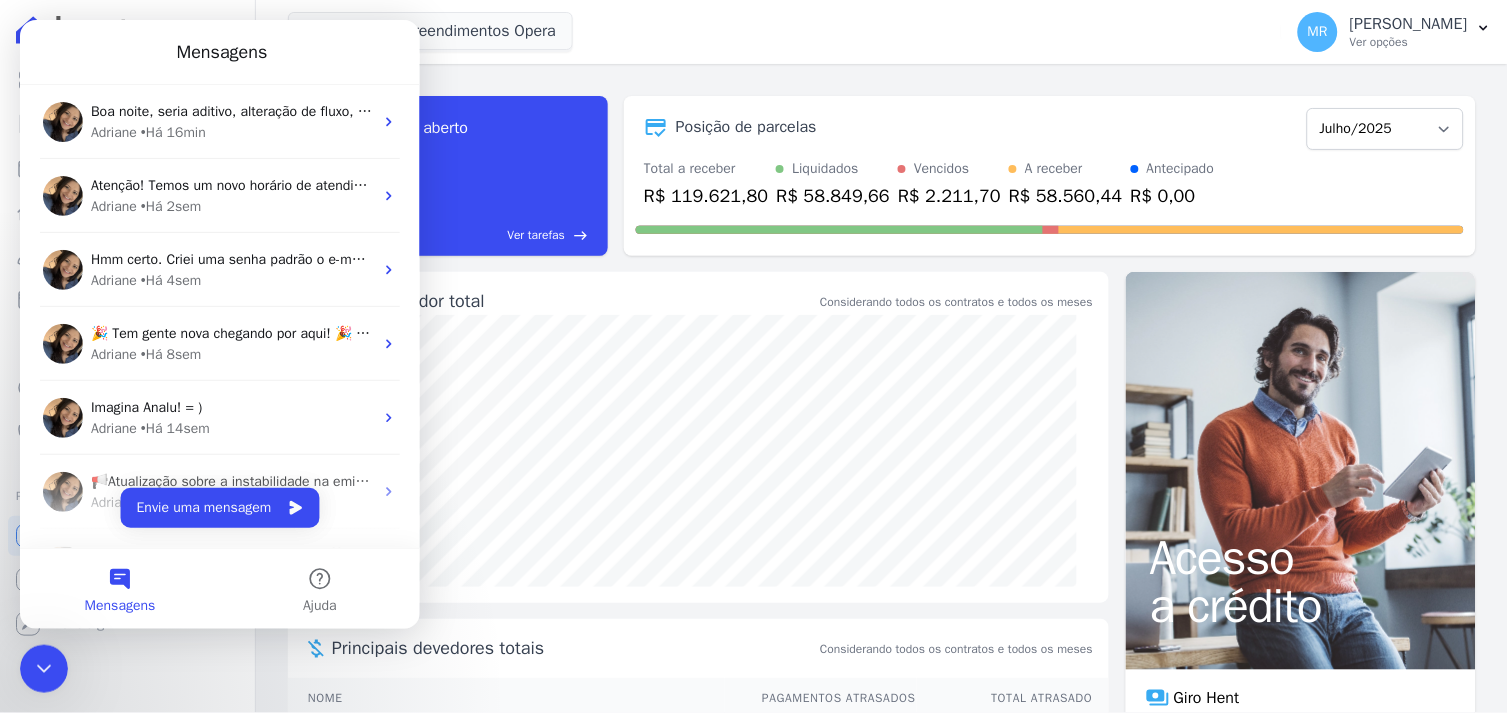 click 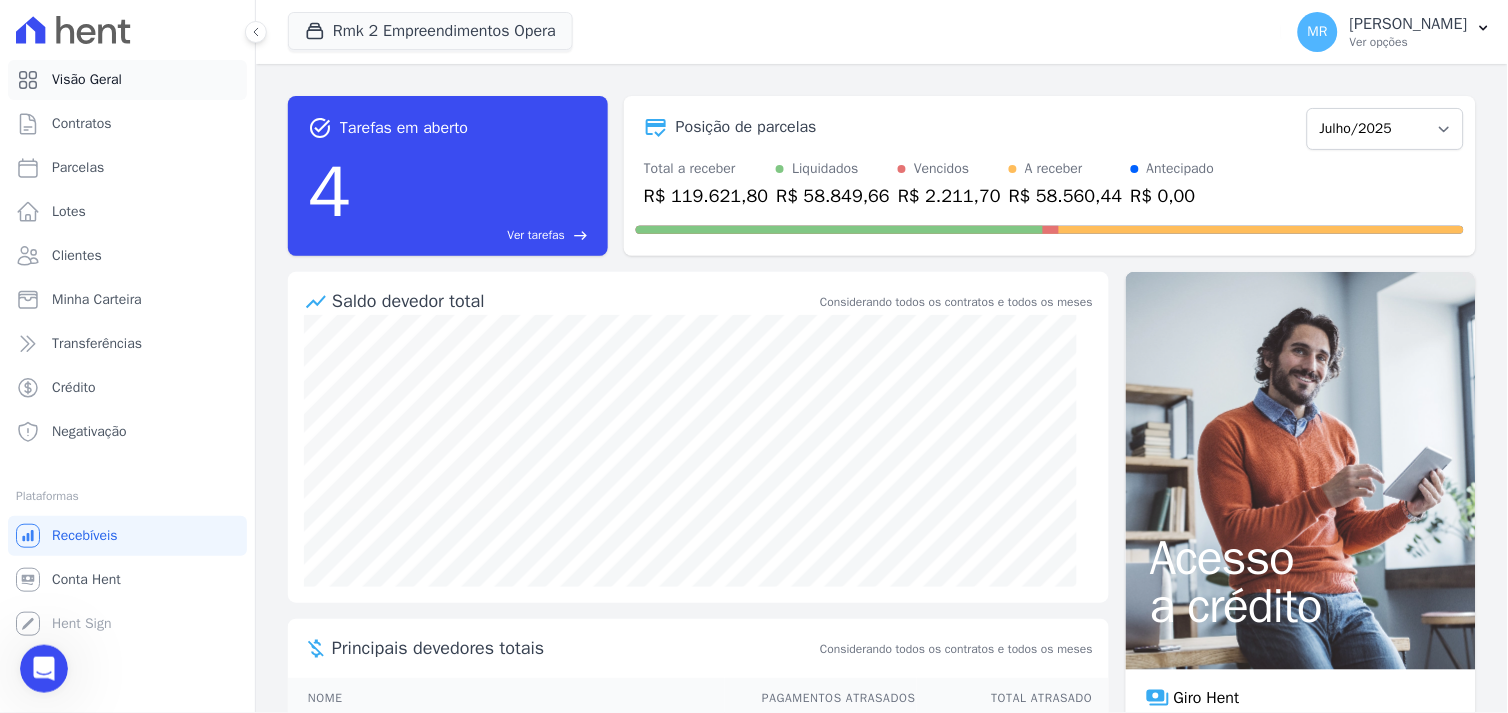 scroll, scrollTop: 0, scrollLeft: 0, axis: both 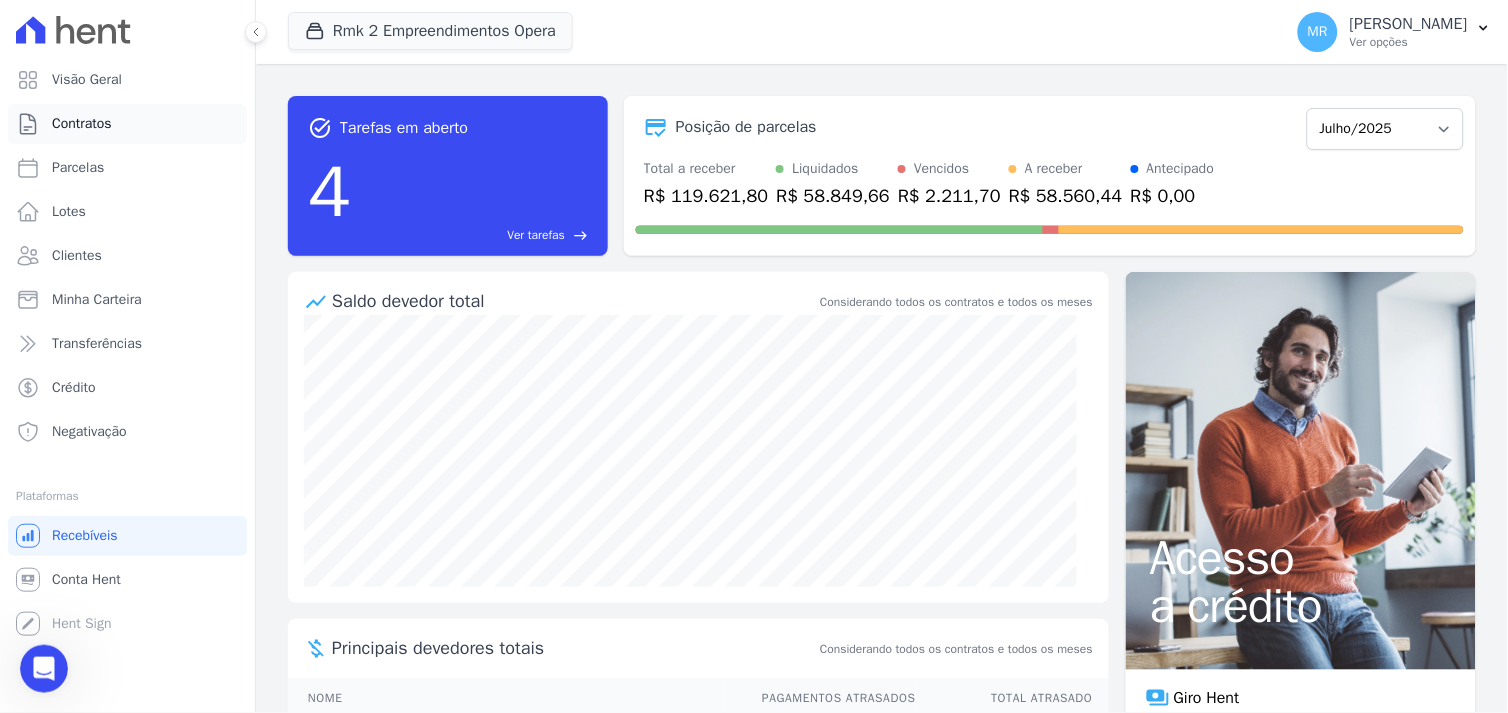 click on "Contratos" at bounding box center (82, 124) 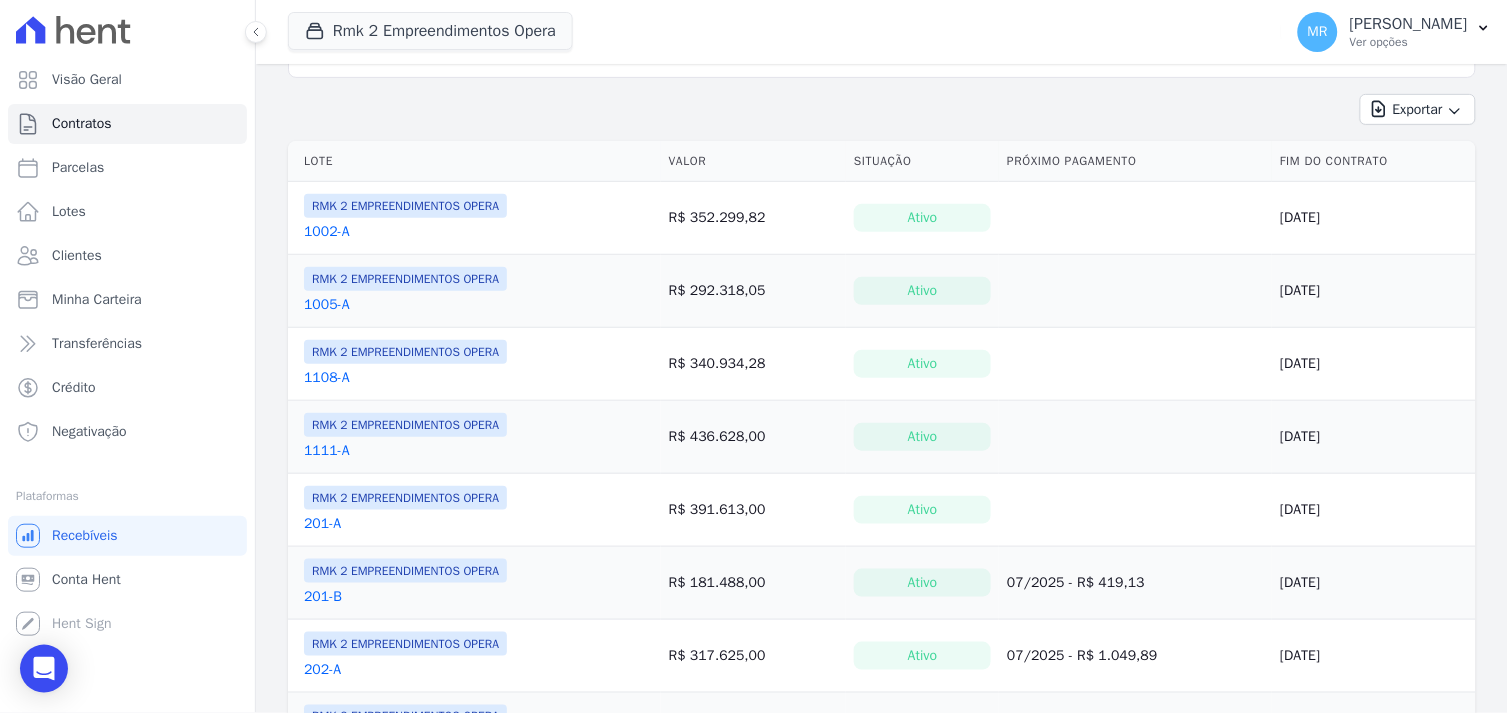 scroll, scrollTop: 222, scrollLeft: 0, axis: vertical 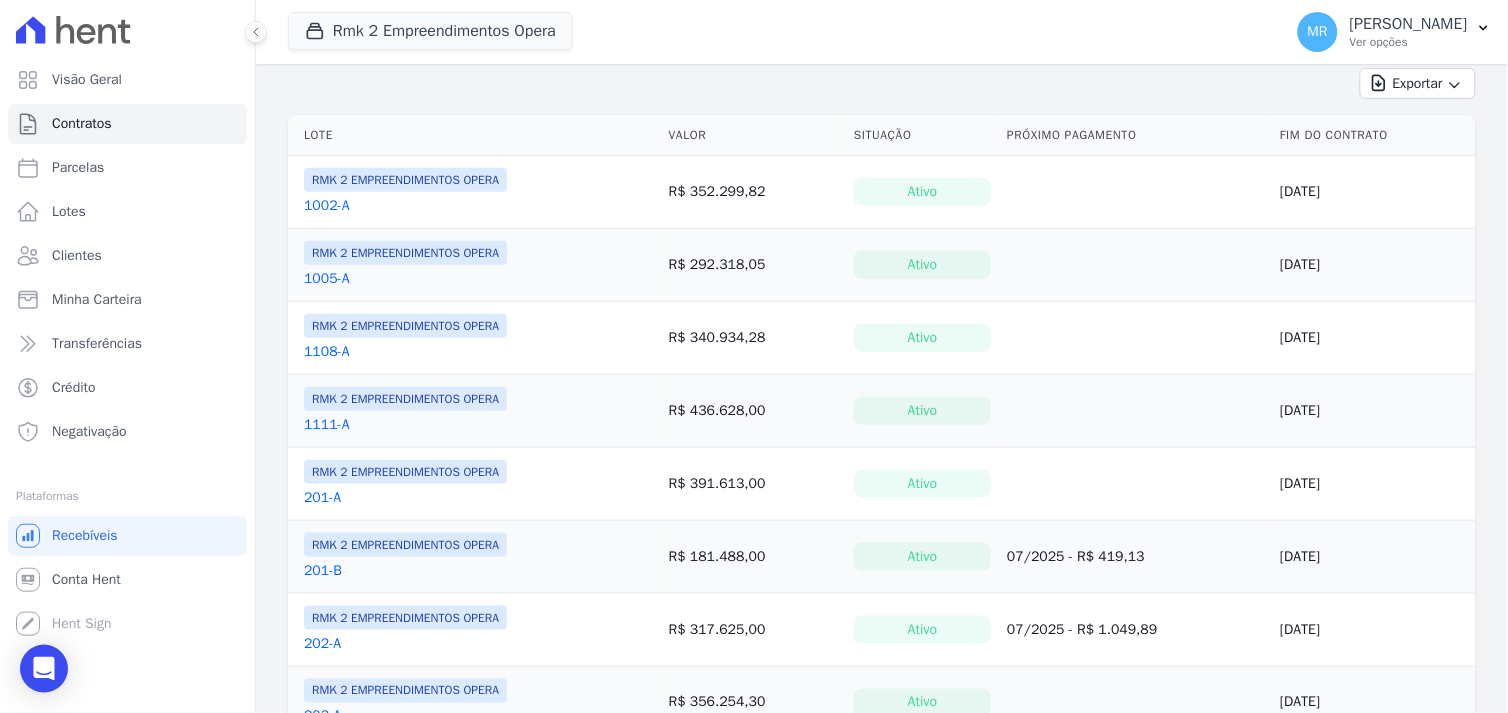 click on "1108-A" at bounding box center (327, 352) 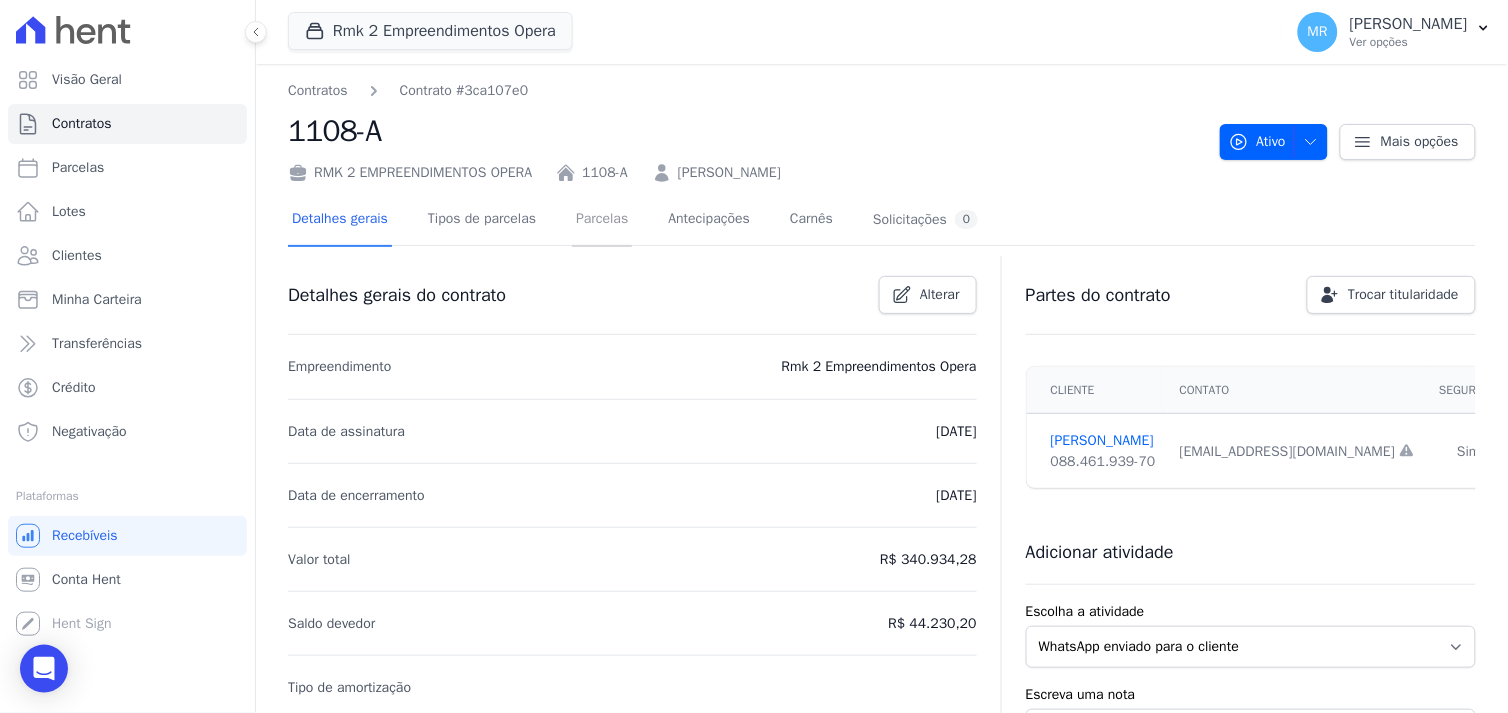 click on "Parcelas" at bounding box center [602, 220] 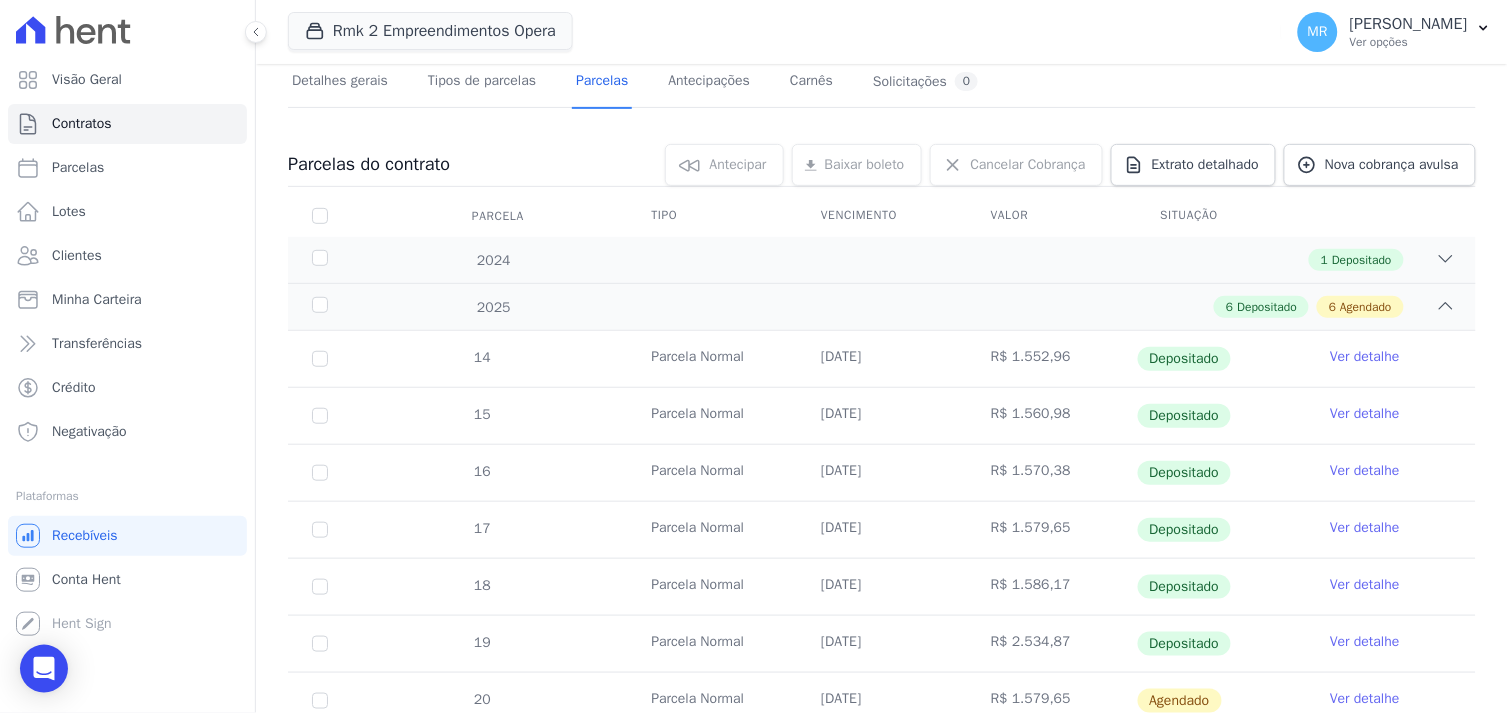 scroll, scrollTop: 333, scrollLeft: 0, axis: vertical 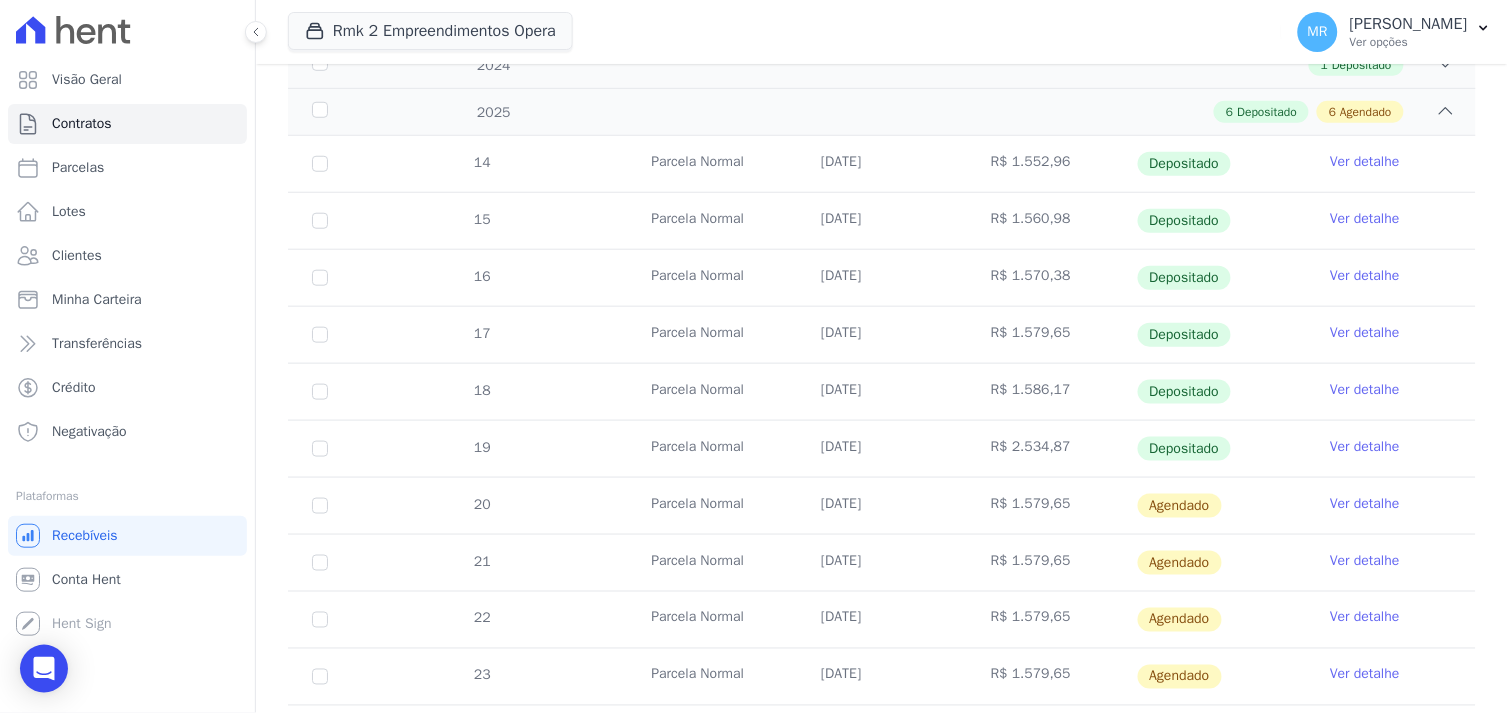 drag, startPoint x: 1367, startPoint y: 502, endPoint x: 1303, endPoint y: 516, distance: 65.51336 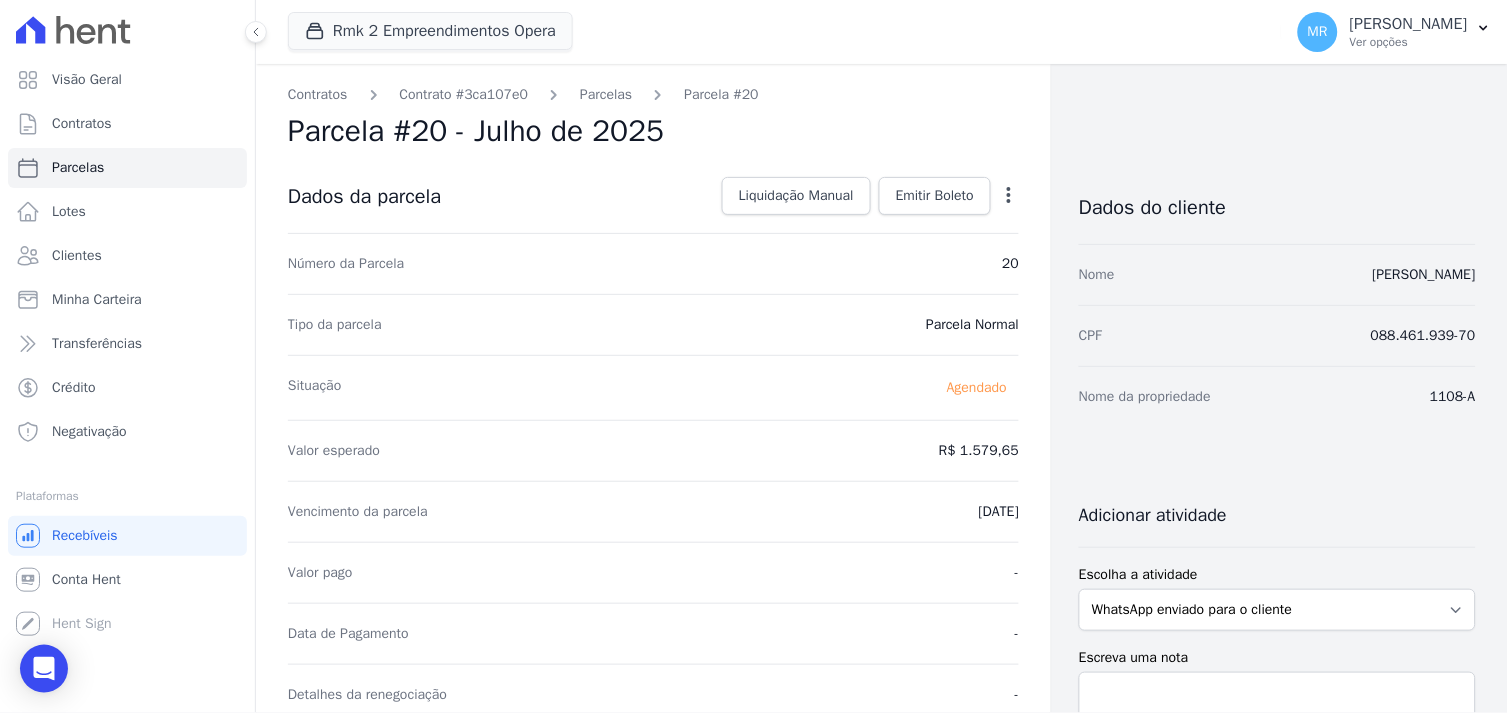 click on "Open options
Alterar
Antecipar" at bounding box center [1005, 198] 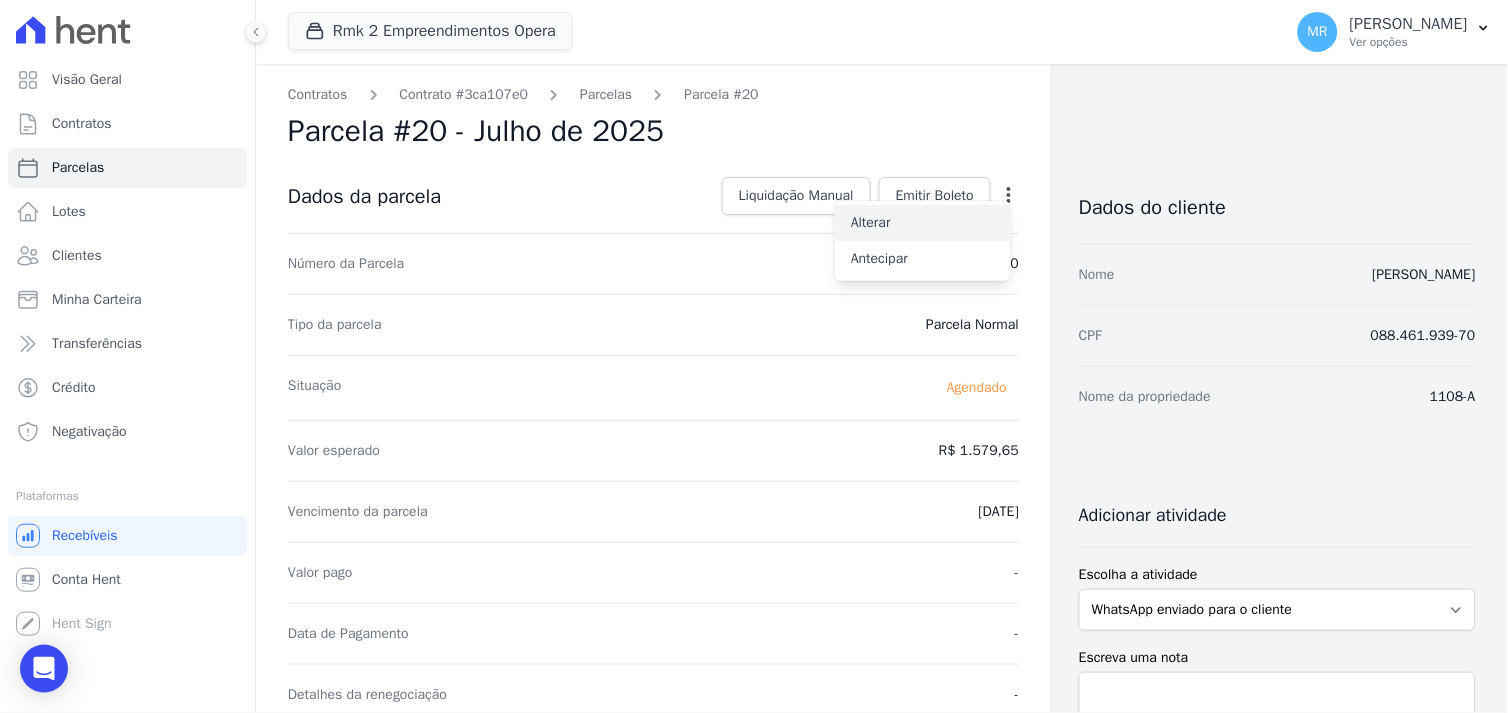 click on "Alterar" at bounding box center [923, 223] 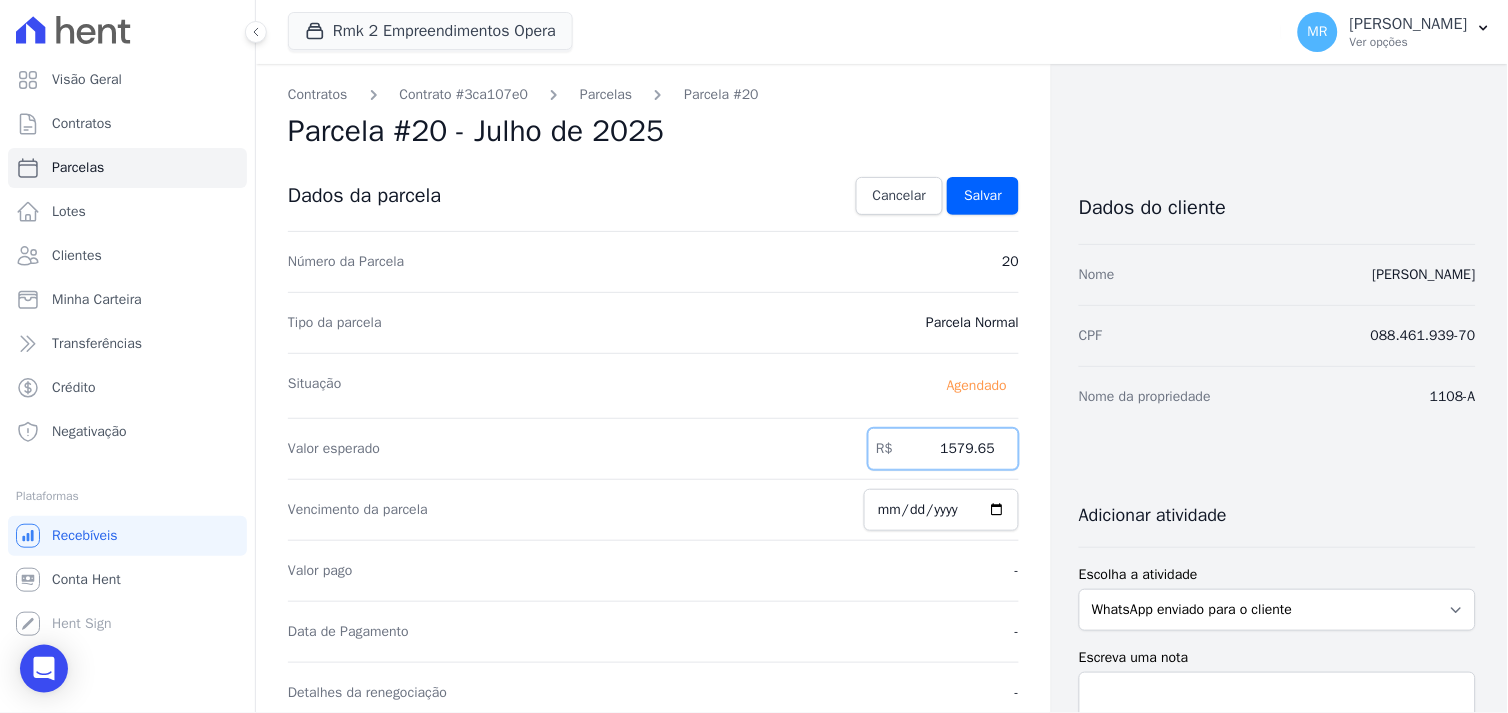 drag, startPoint x: 887, startPoint y: 451, endPoint x: 1000, endPoint y: 435, distance: 114.12712 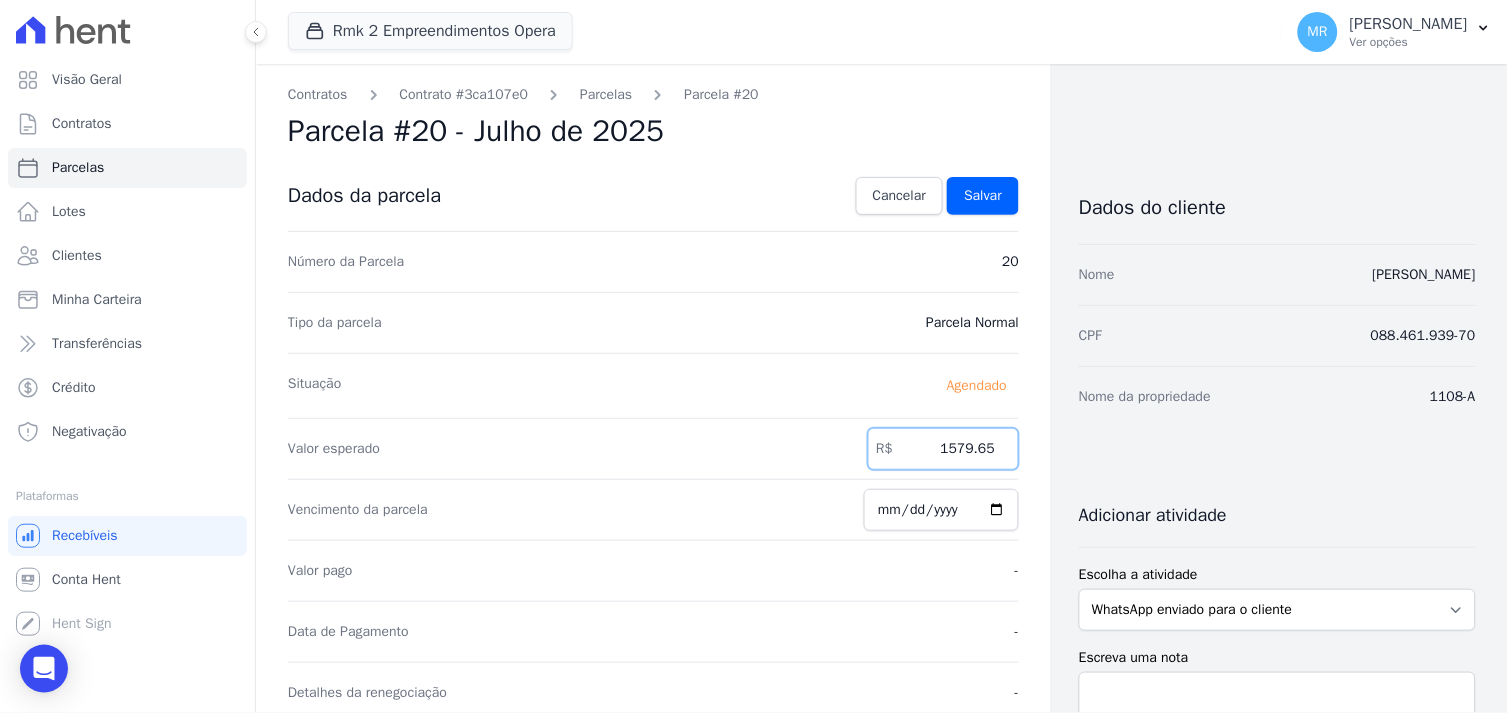 click on "1579.65" at bounding box center (943, 449) 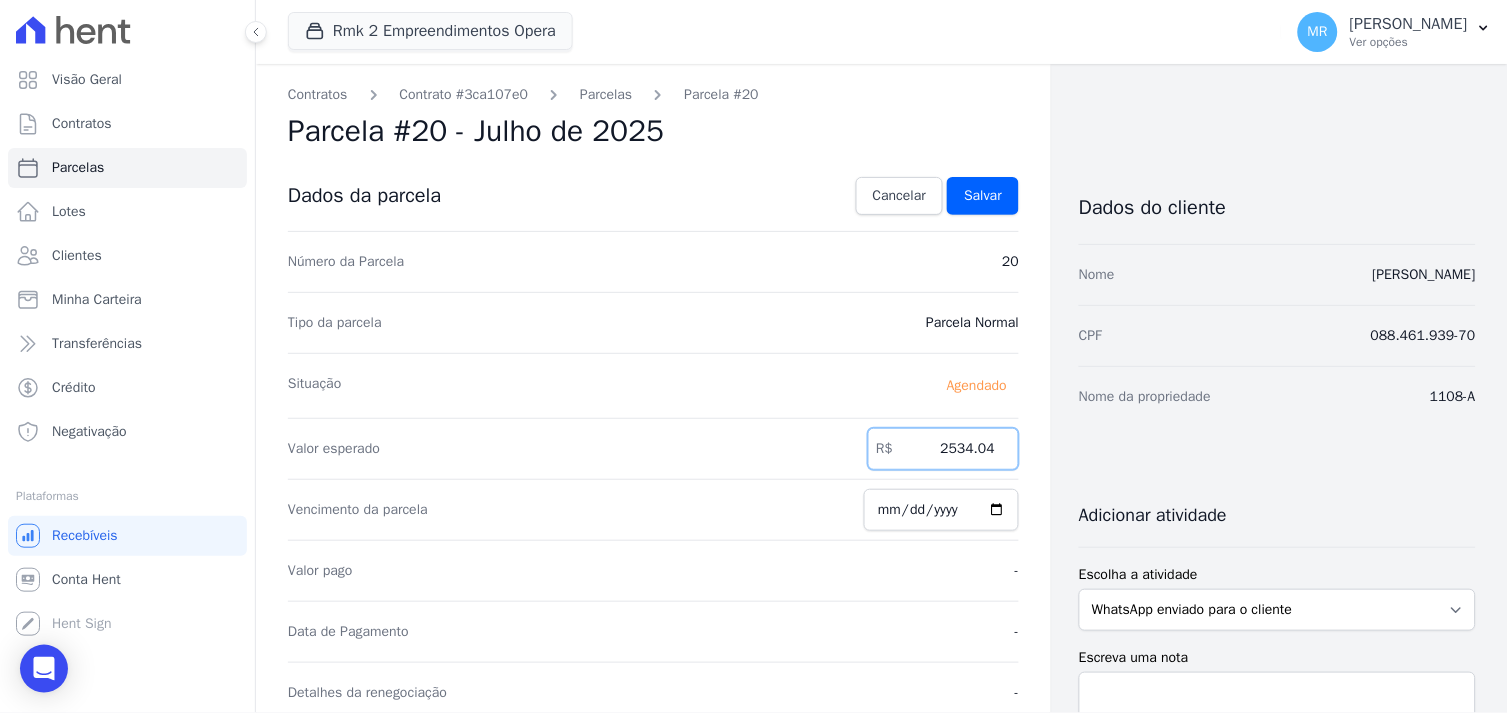 type on "2534.04" 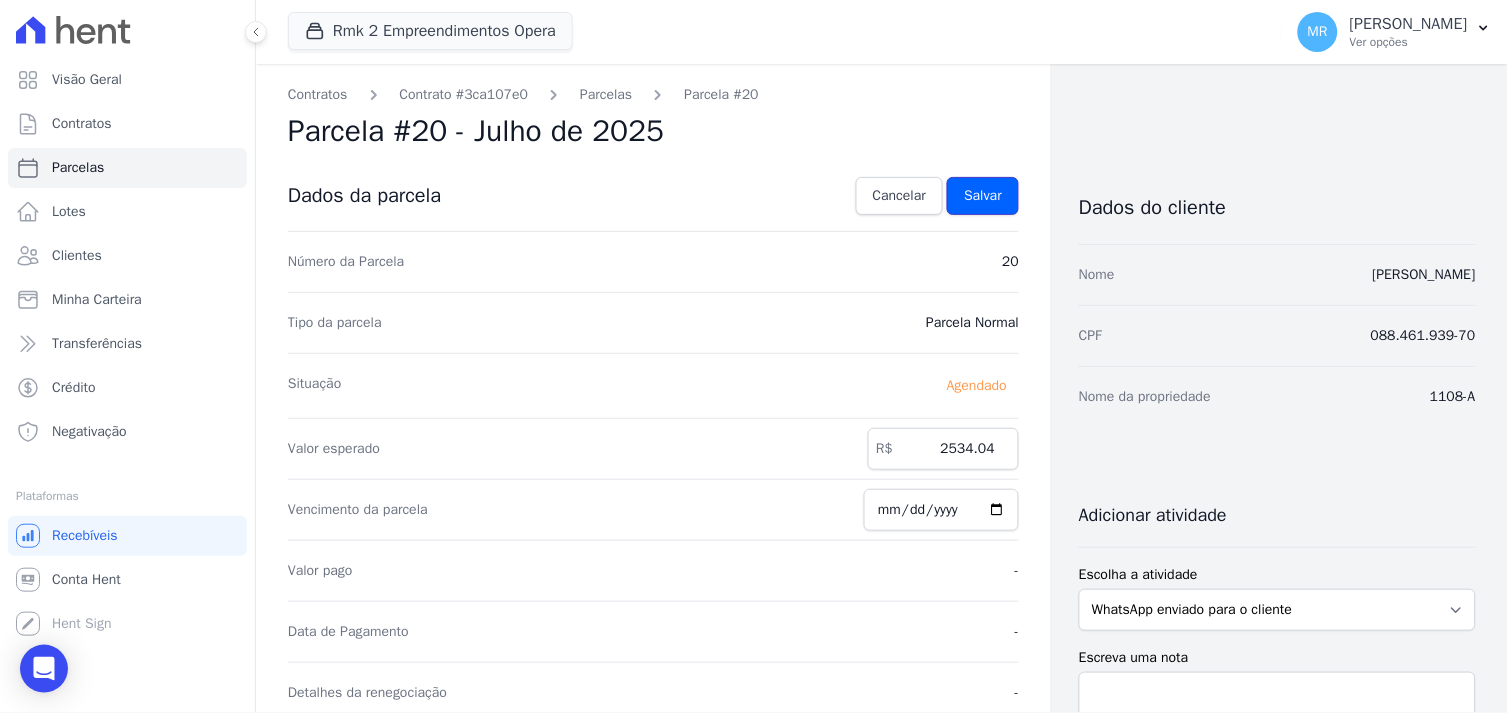 drag, startPoint x: 997, startPoint y: 187, endPoint x: 967, endPoint y: 256, distance: 75.23962 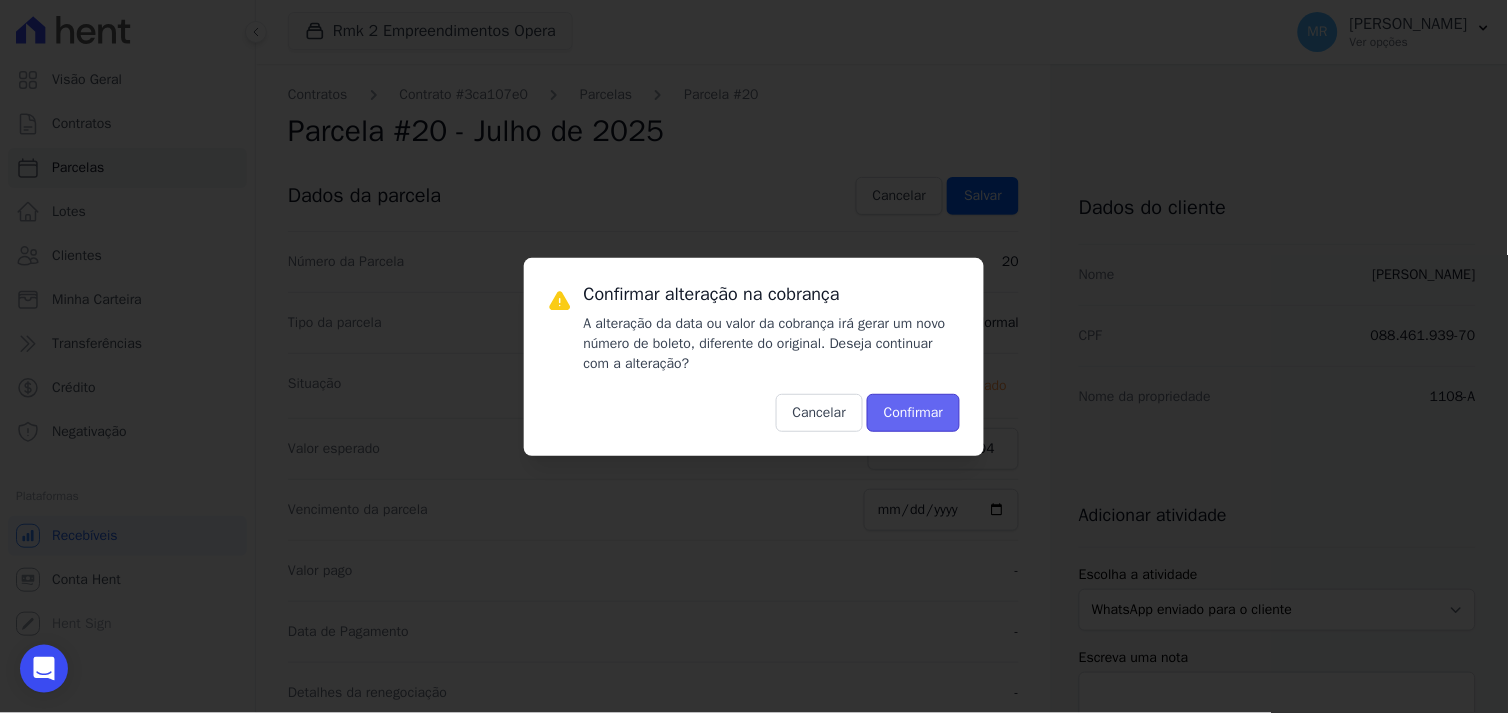 click on "Confirmar" at bounding box center (913, 413) 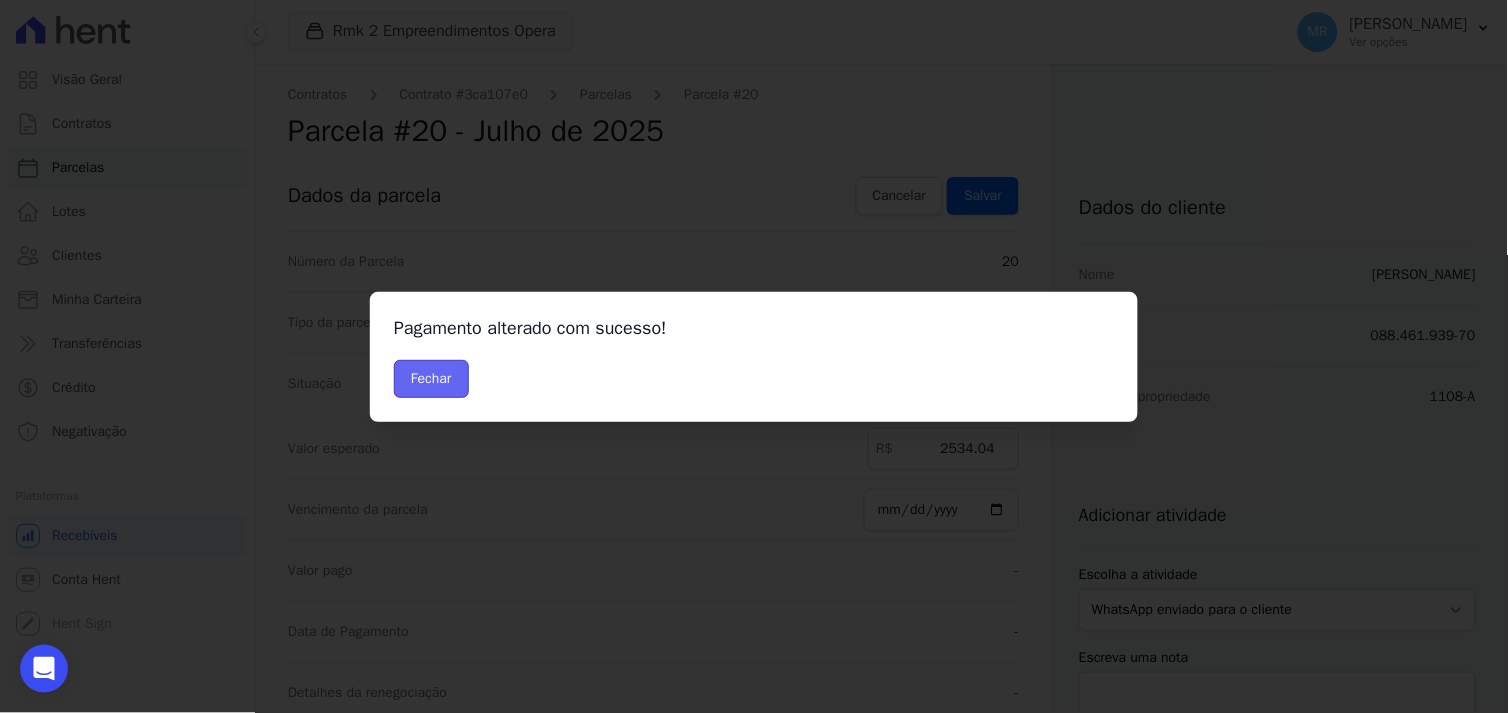 drag, startPoint x: 420, startPoint y: 367, endPoint x: 691, endPoint y: 536, distance: 319.37753 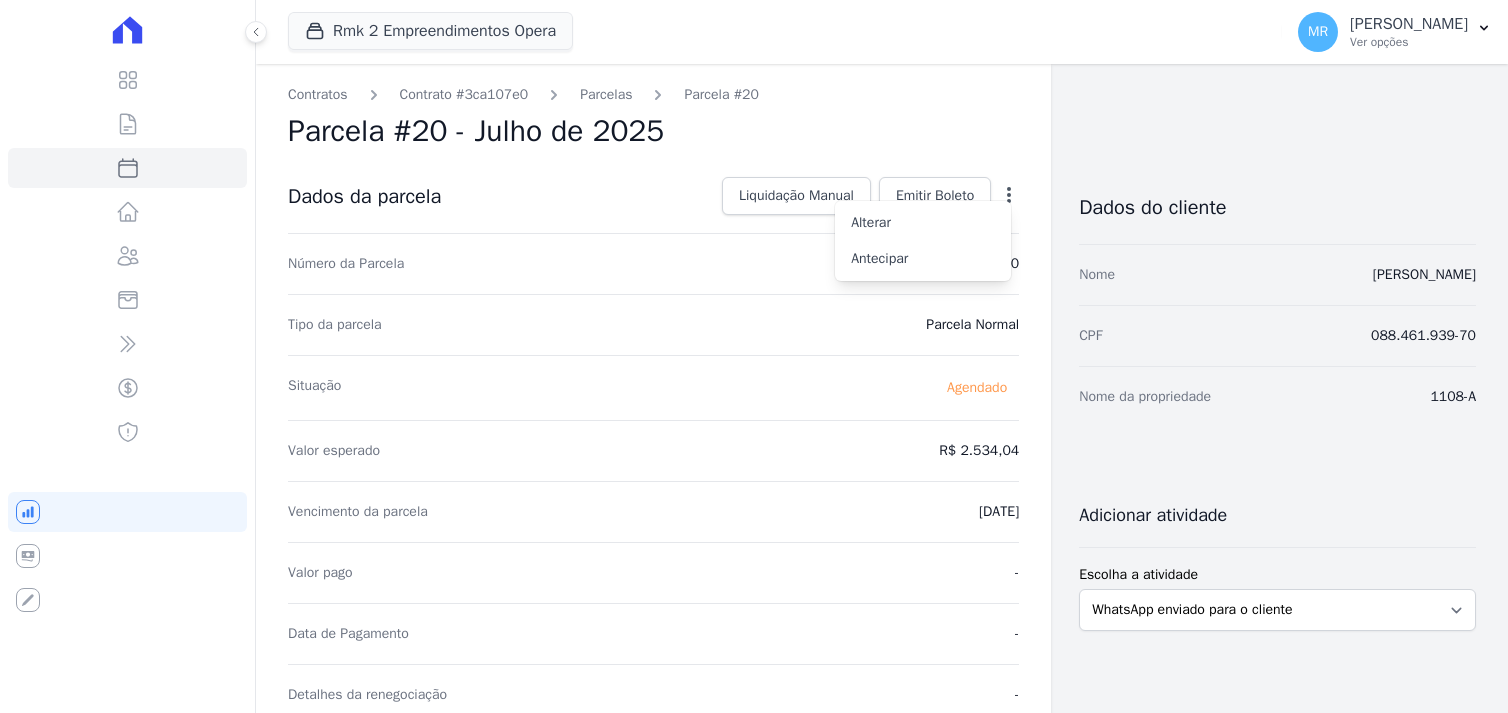 scroll, scrollTop: 0, scrollLeft: 0, axis: both 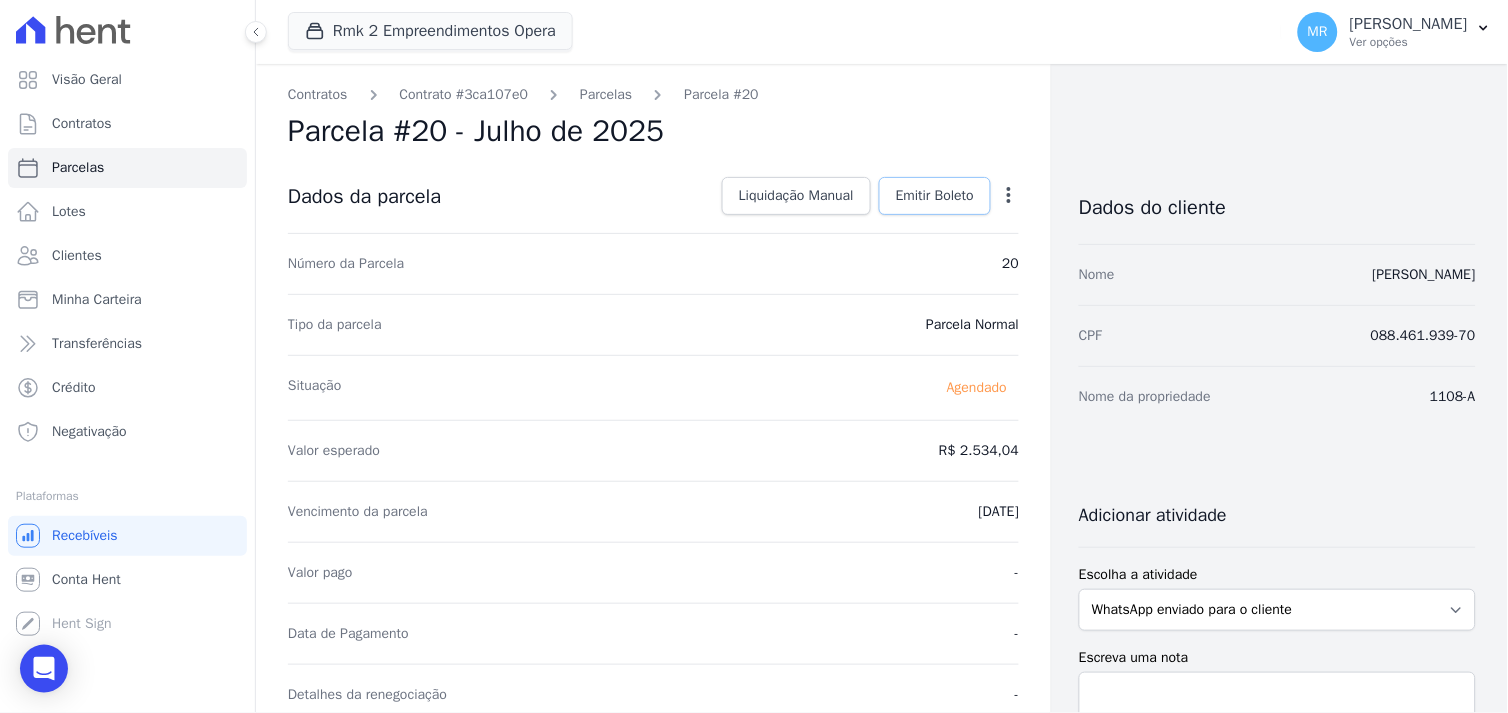 click on "Emitir Boleto" at bounding box center [935, 196] 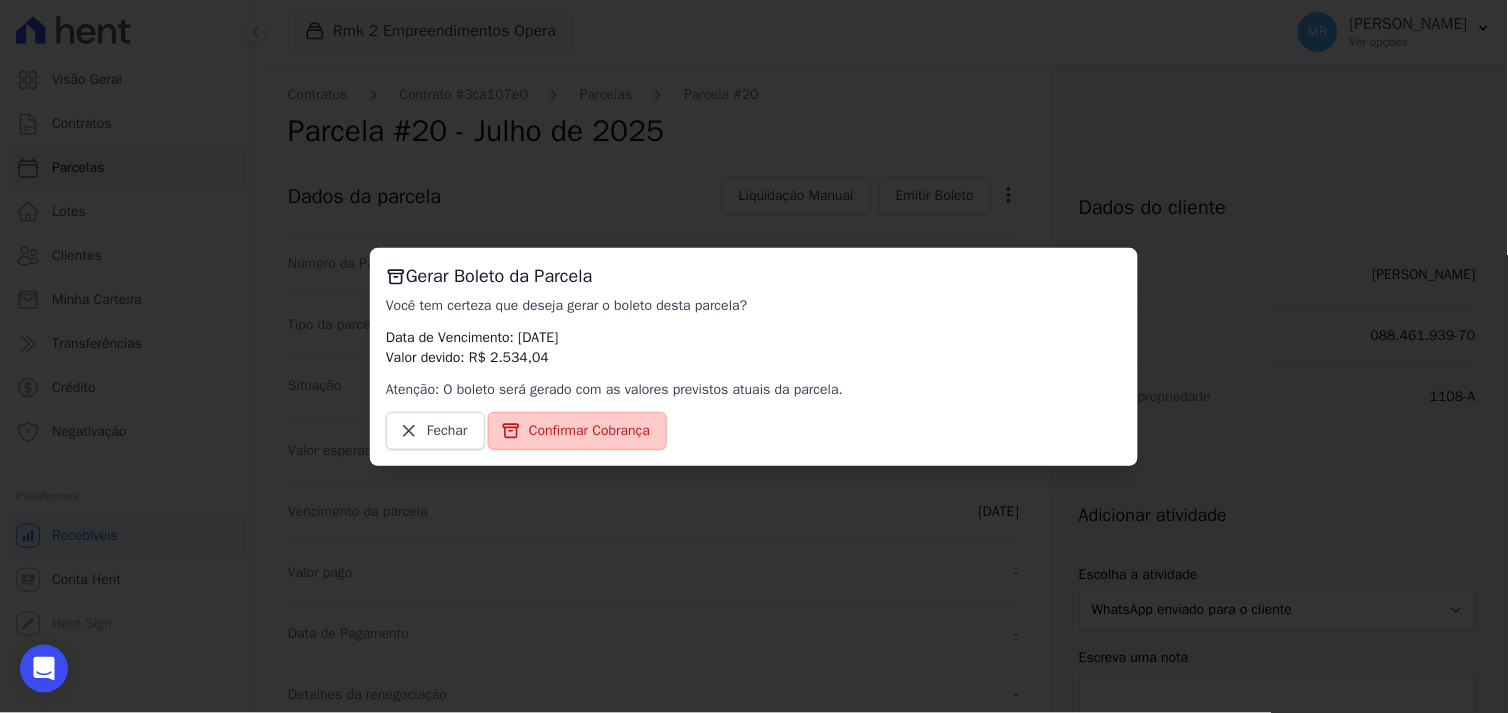 click on "Confirmar Cobrança" at bounding box center [589, 431] 